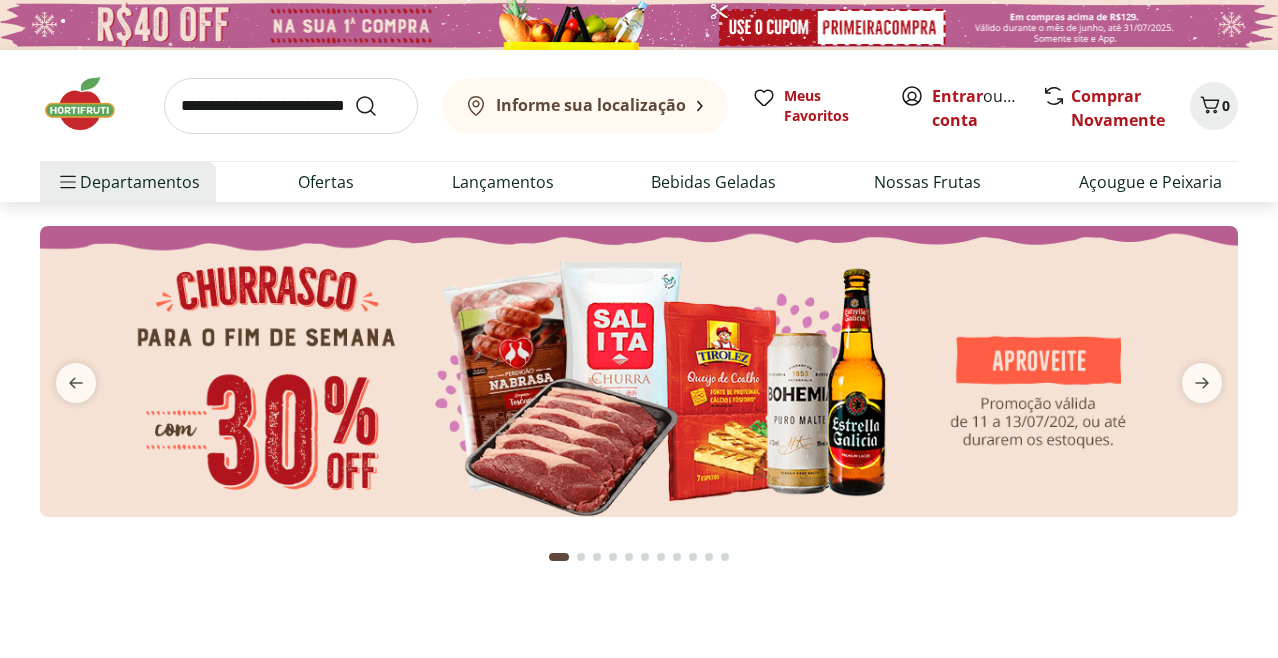 scroll, scrollTop: 0, scrollLeft: 0, axis: both 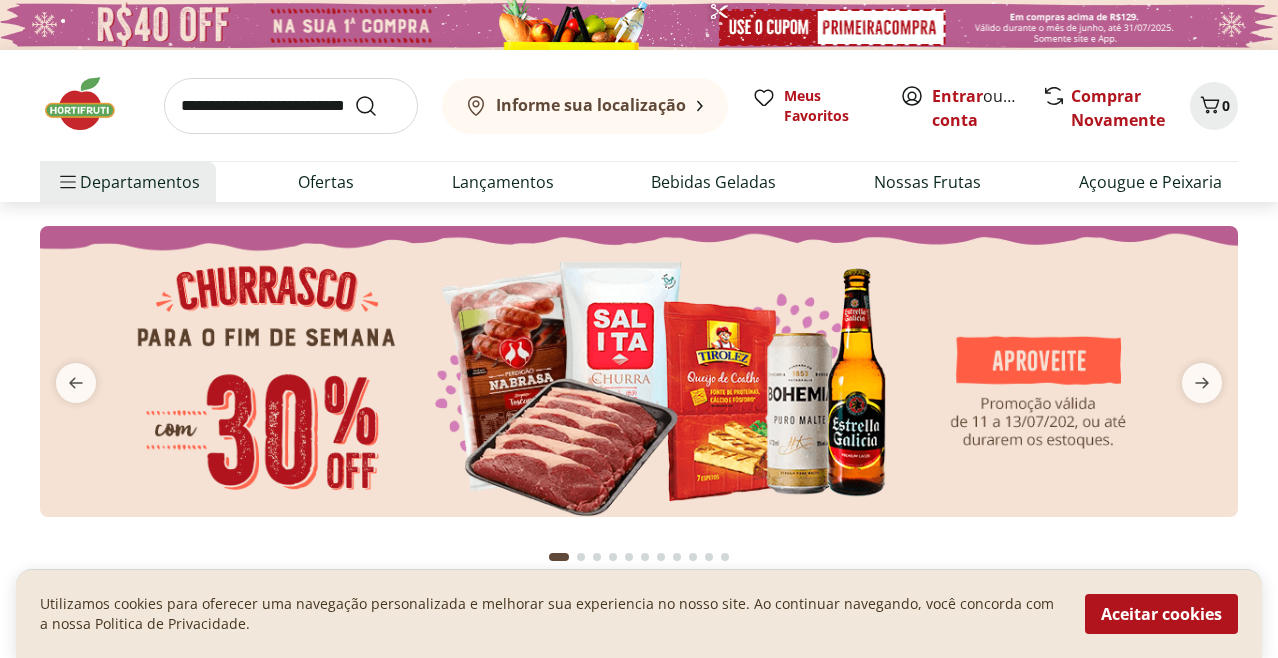 click at bounding box center (639, 371) 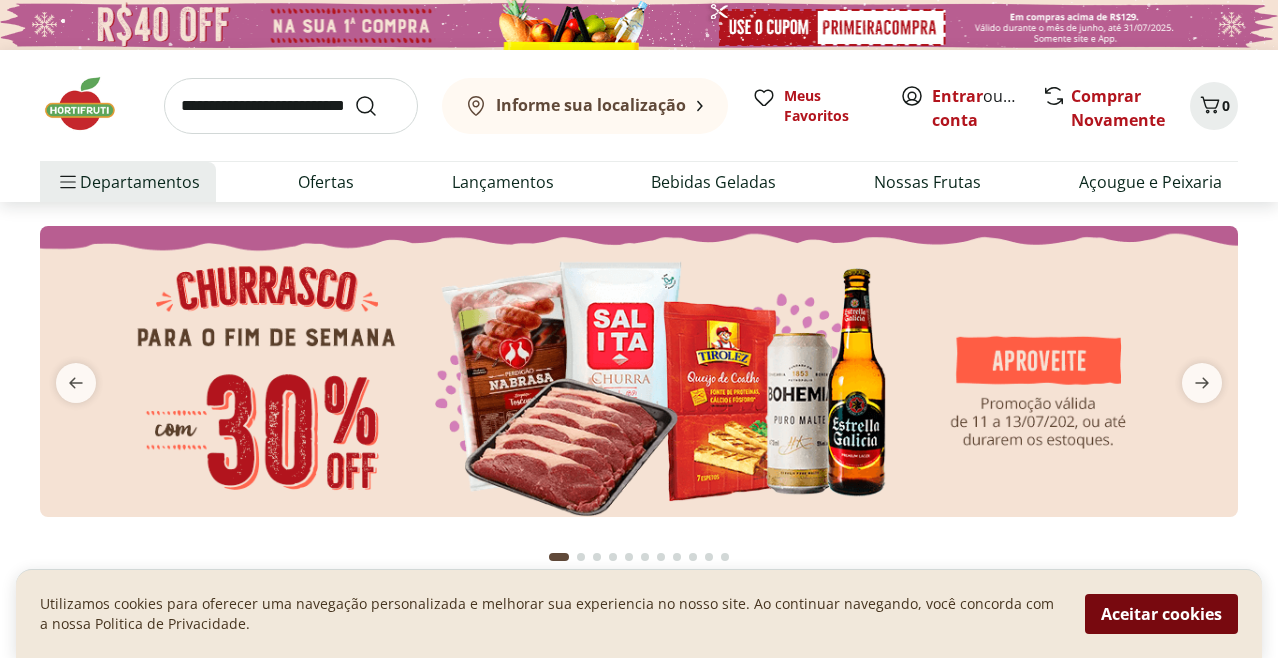 click on "Aceitar cookies" at bounding box center [1161, 614] 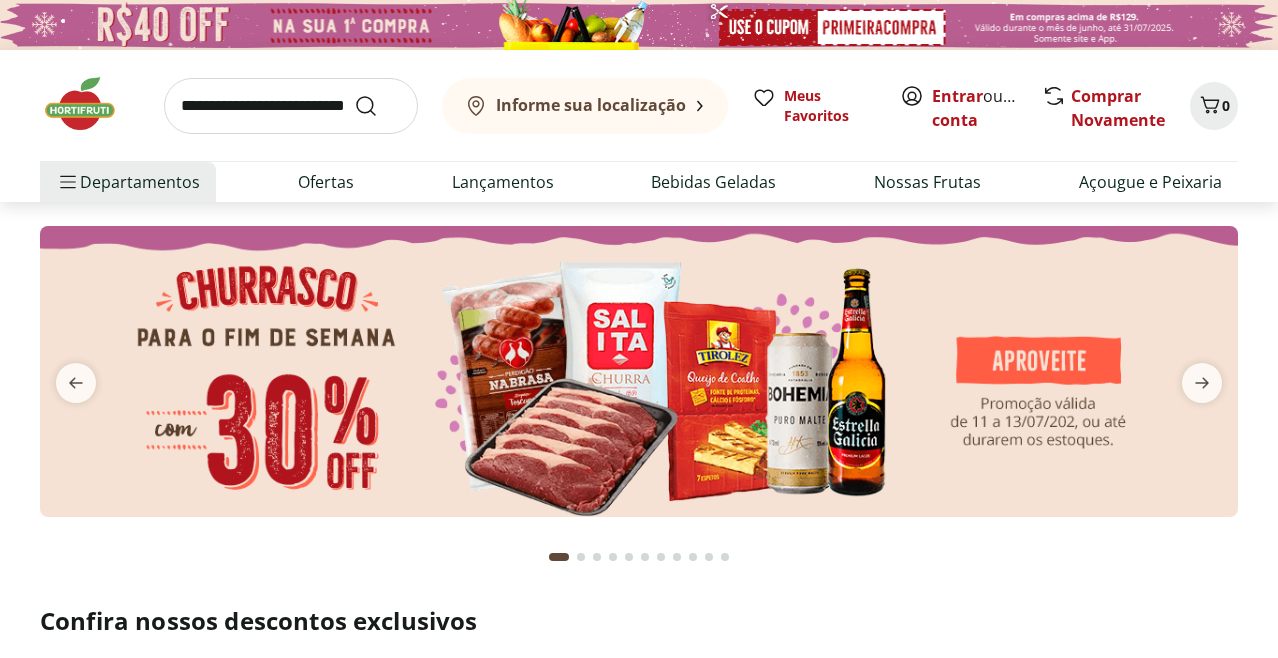 select on "**********" 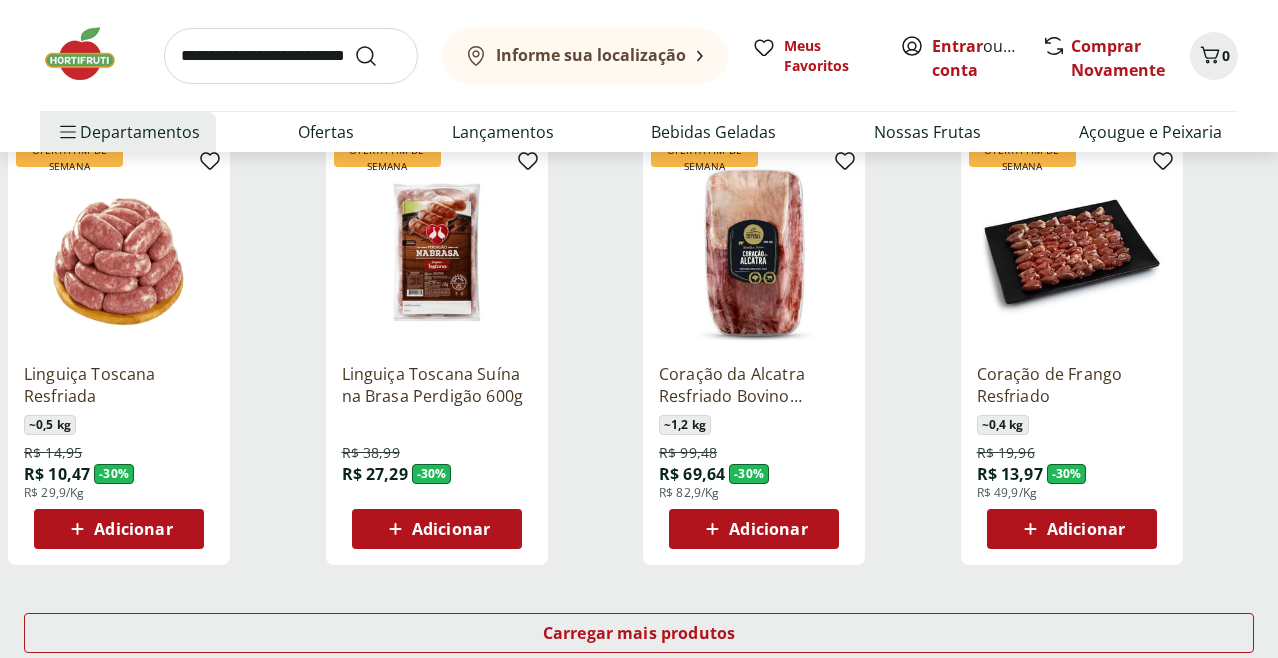 scroll, scrollTop: 1120, scrollLeft: 0, axis: vertical 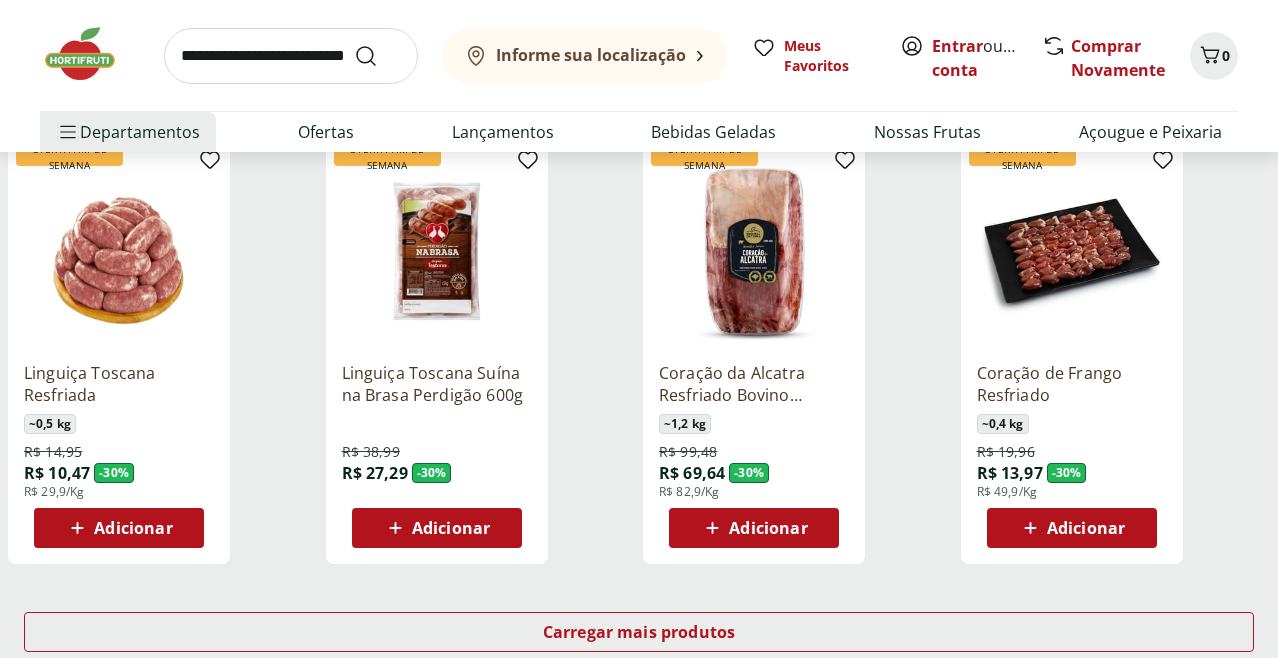 click on "Adicionar" at bounding box center (451, 528) 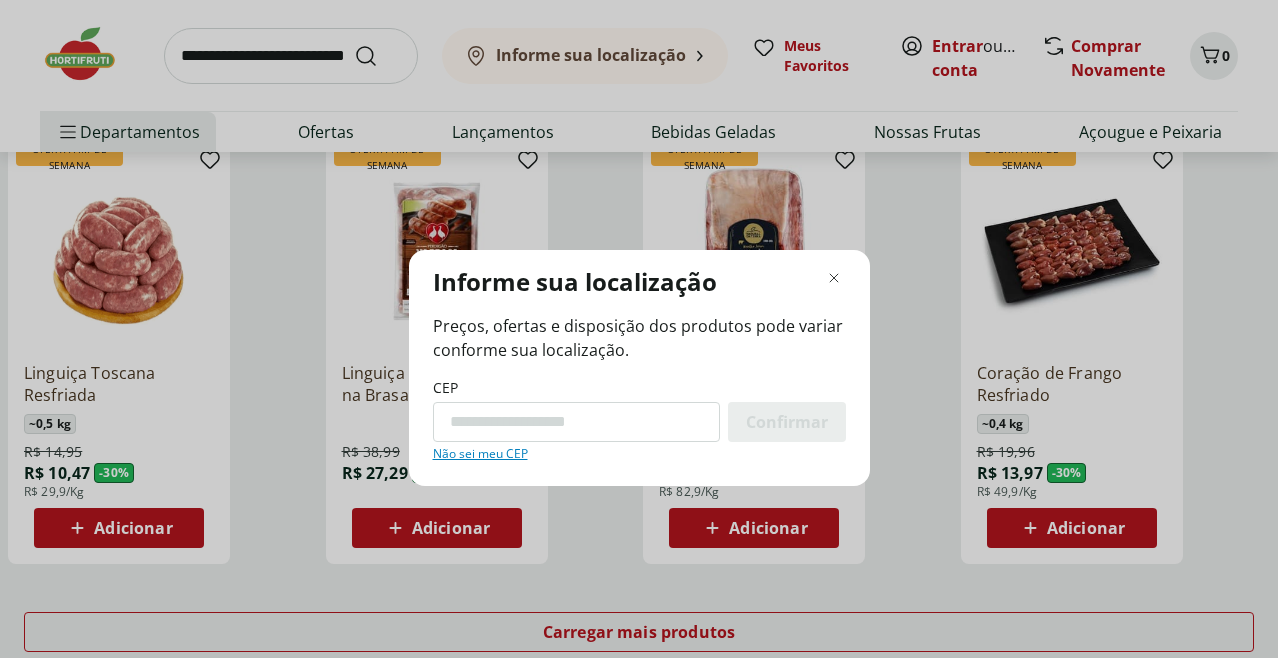 scroll, scrollTop: 0, scrollLeft: 0, axis: both 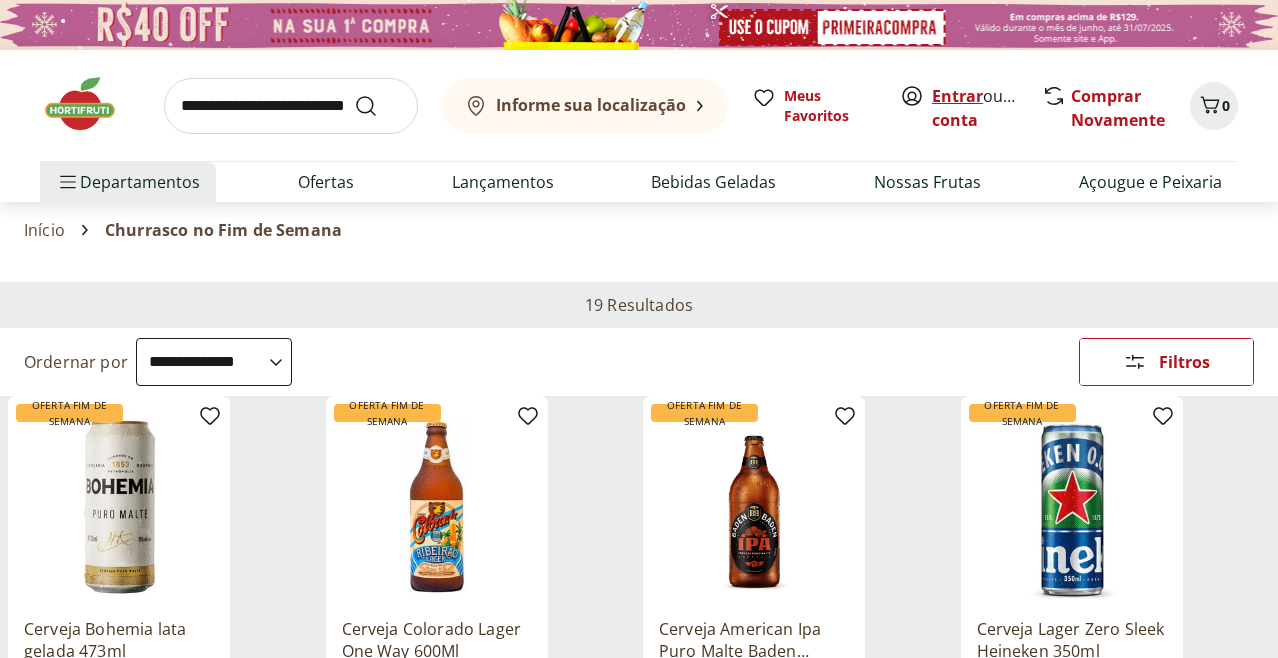 click on "Entrar" at bounding box center (957, 96) 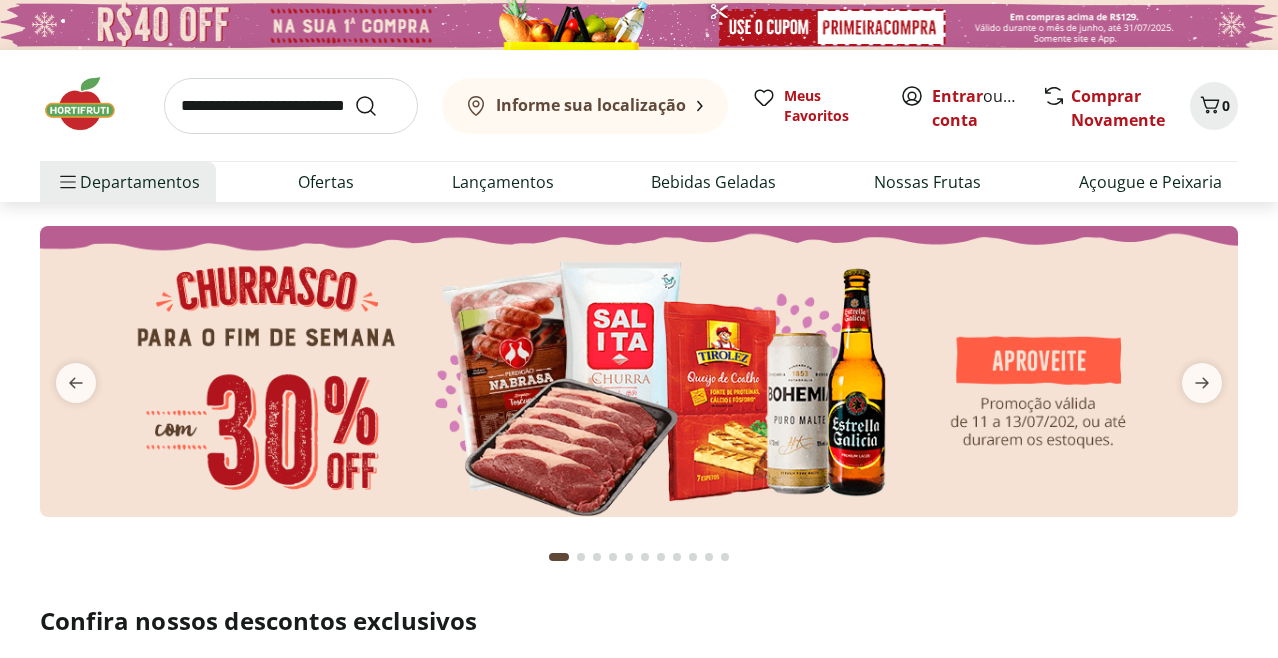 scroll, scrollTop: 0, scrollLeft: 0, axis: both 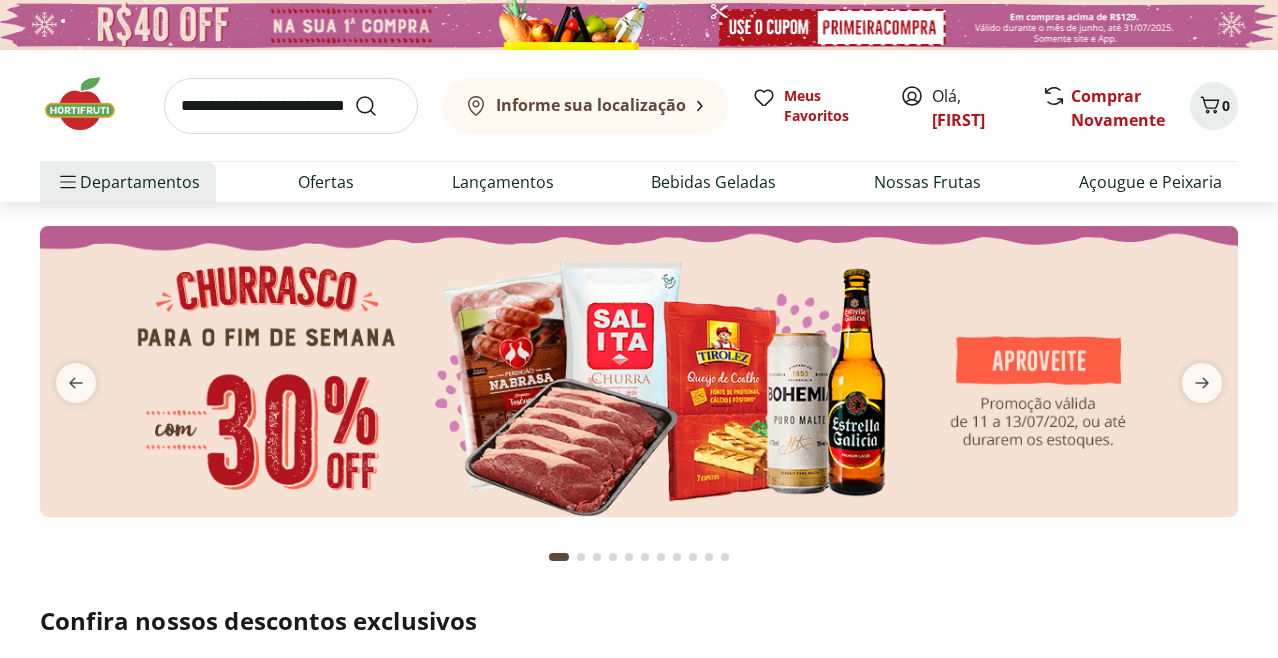click at bounding box center (639, 371) 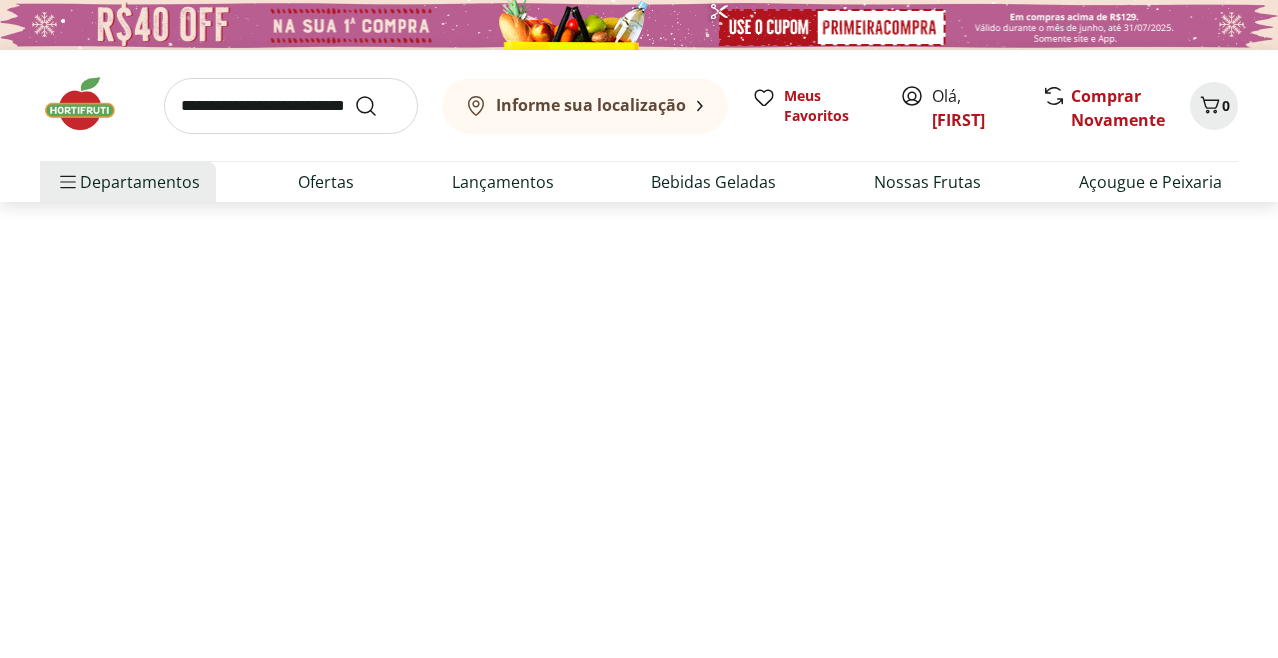 select on "**********" 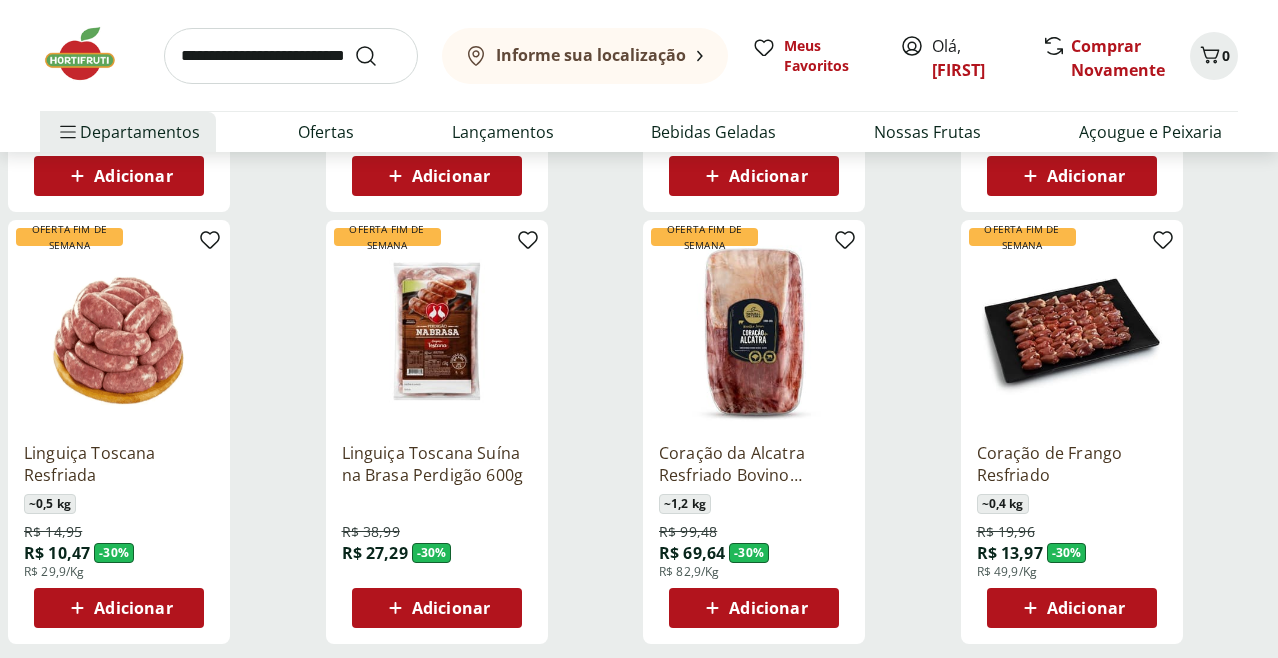 scroll, scrollTop: 1112, scrollLeft: 0, axis: vertical 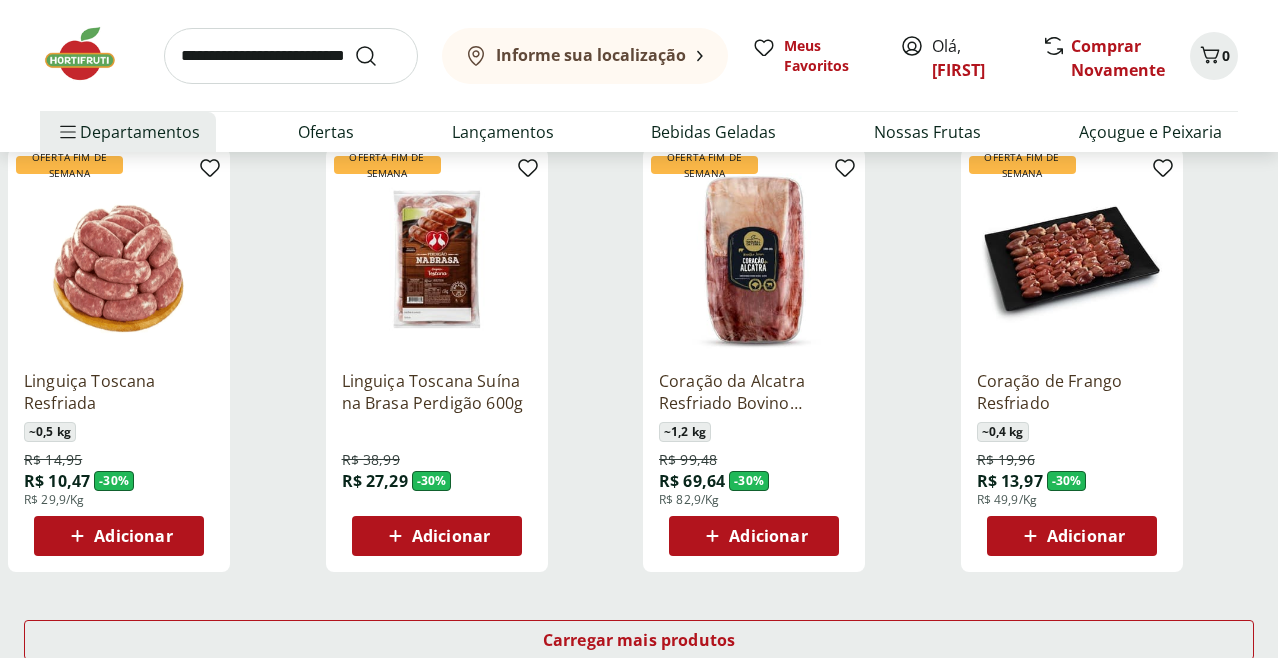 click on "Adicionar" at bounding box center (451, 536) 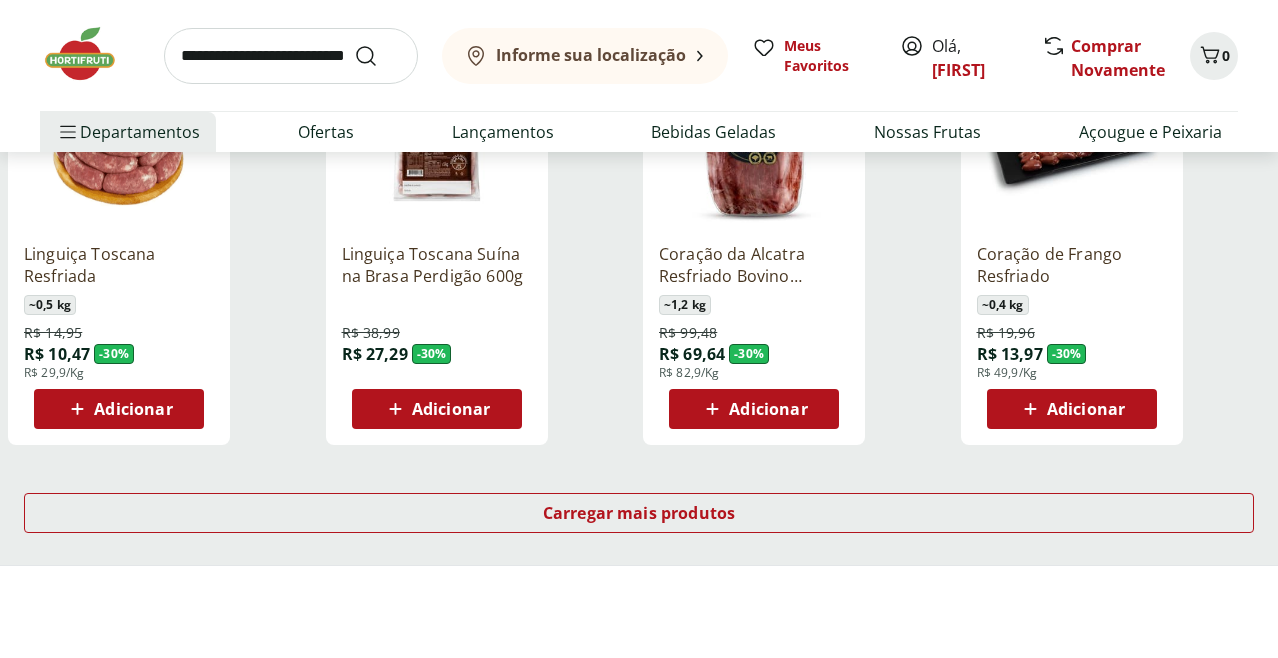 scroll, scrollTop: 1256, scrollLeft: 0, axis: vertical 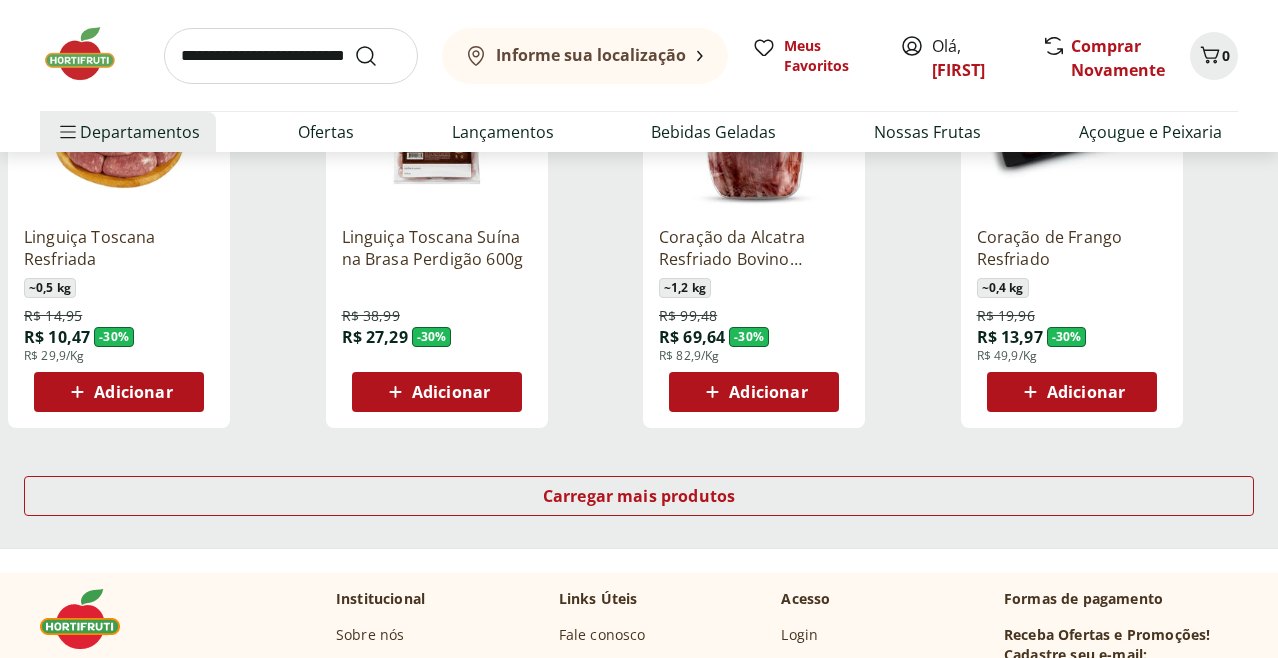 click on "Adicionar" at bounding box center (437, 392) 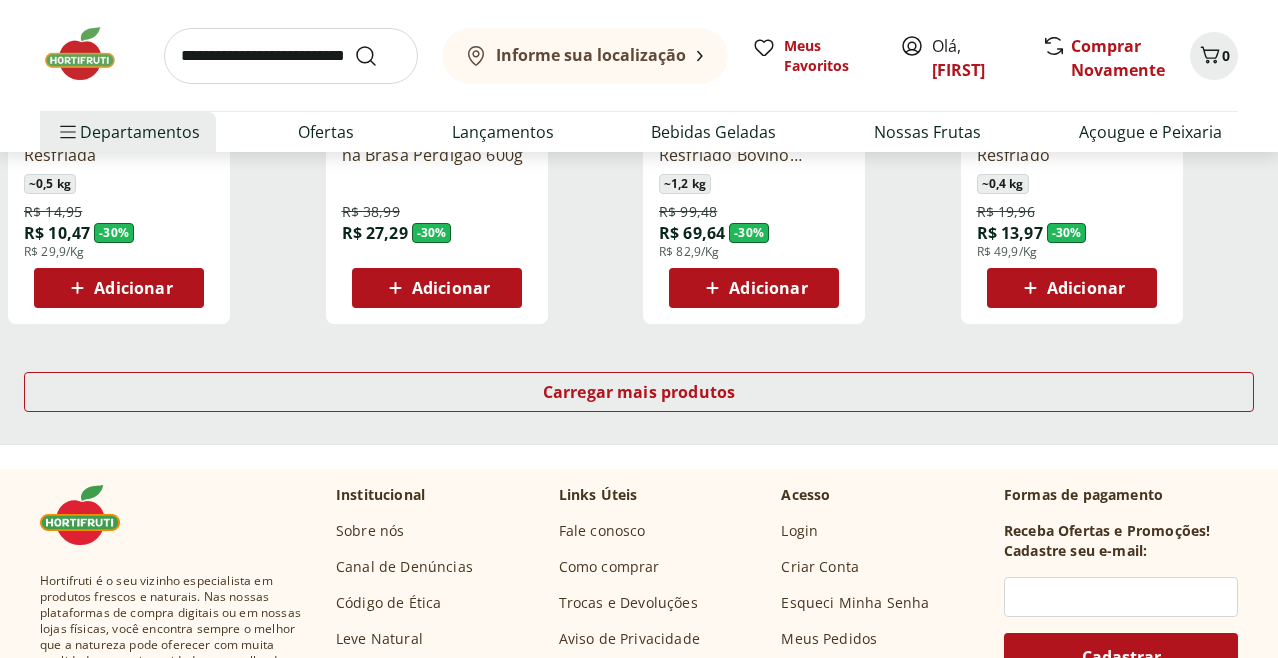 scroll, scrollTop: 1365, scrollLeft: 0, axis: vertical 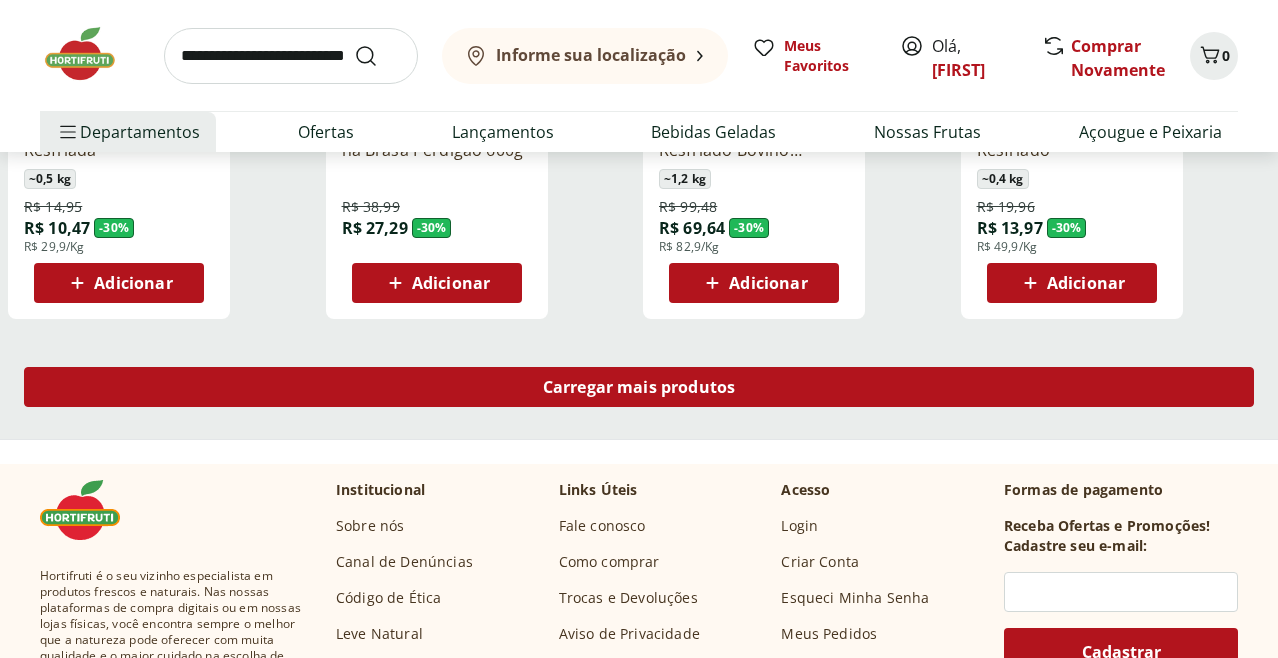 click on "Carregar mais produtos" at bounding box center (639, 387) 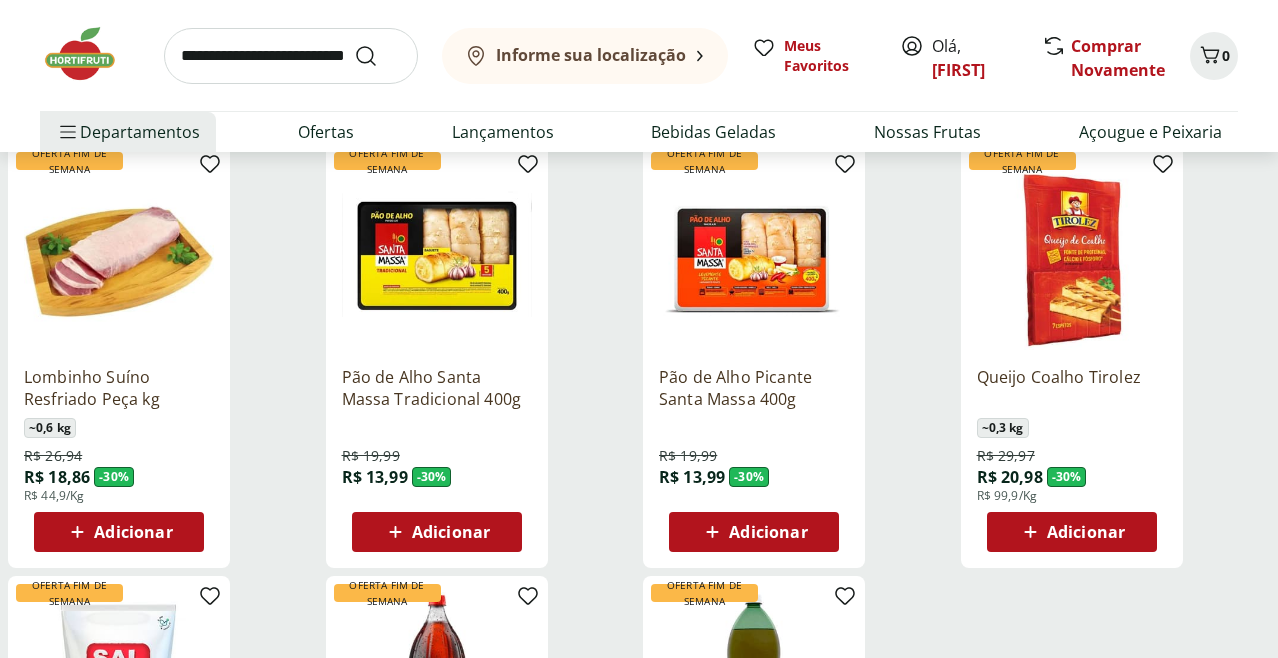 scroll, scrollTop: 1560, scrollLeft: 0, axis: vertical 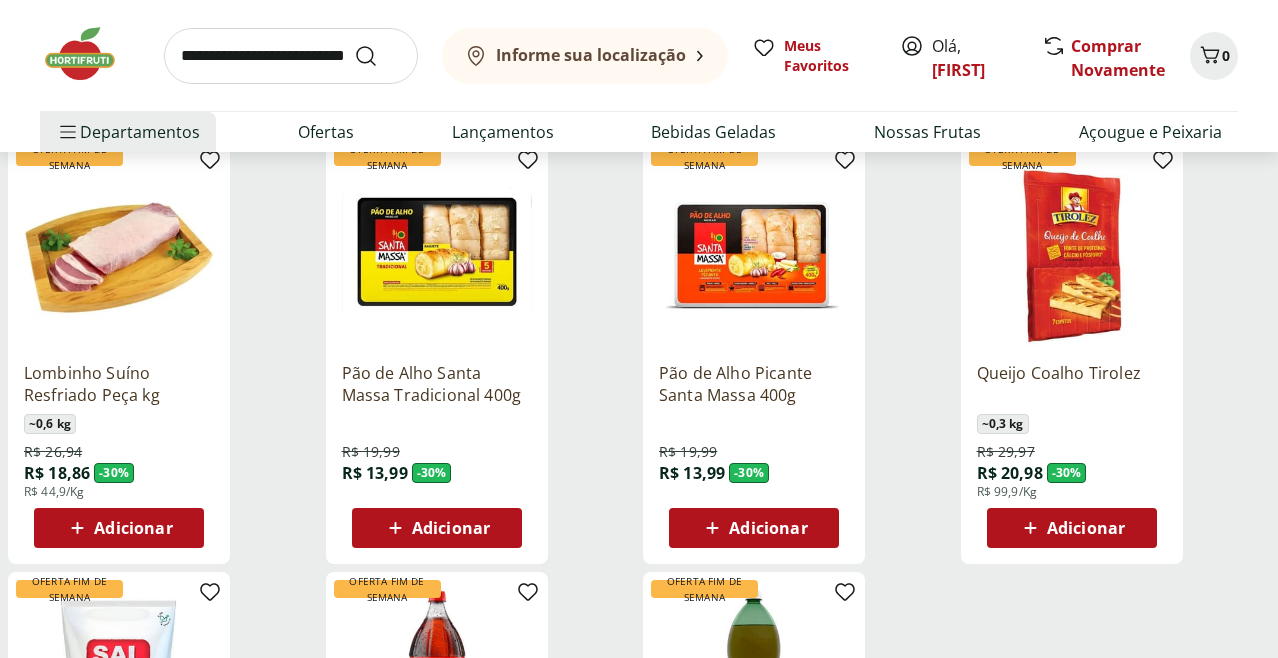 click on "Adicionar" at bounding box center [451, 528] 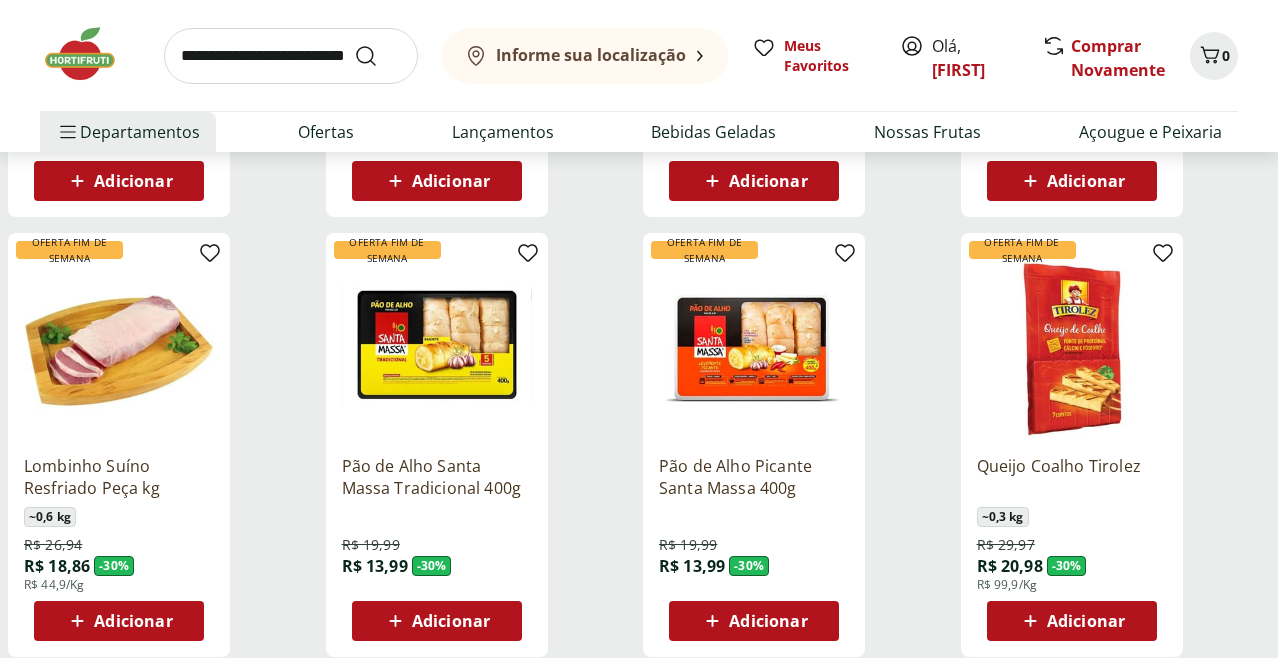 scroll, scrollTop: 1465, scrollLeft: 0, axis: vertical 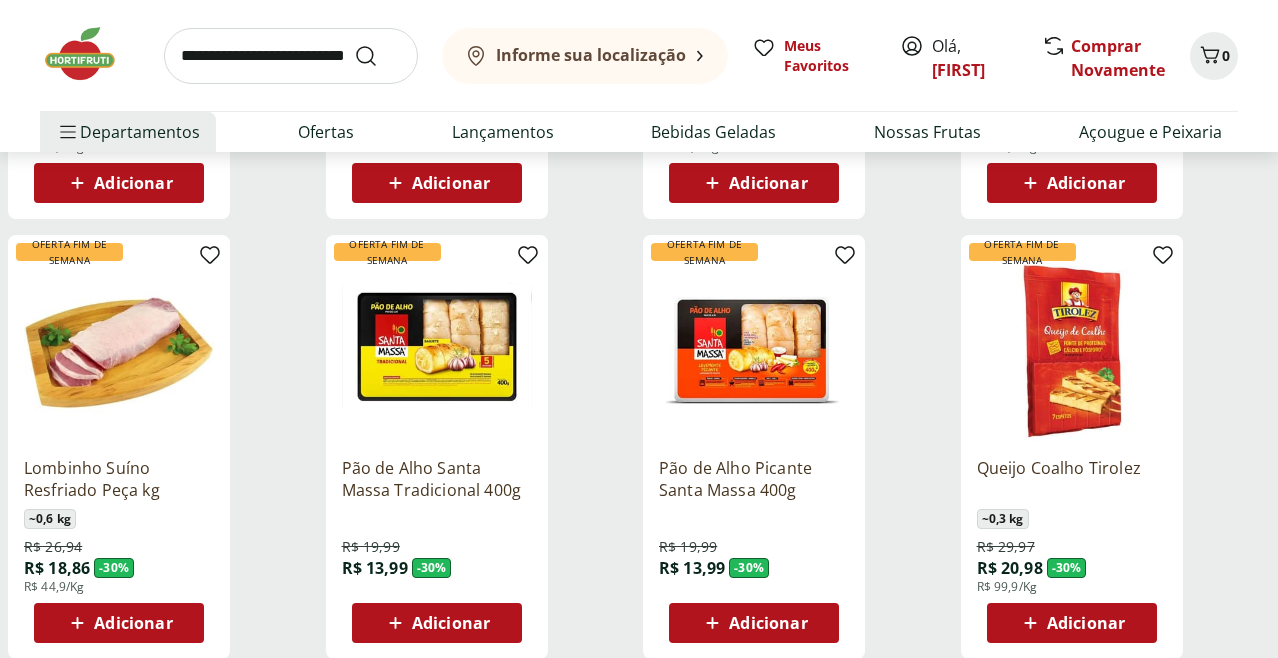 click on "Adicionar" at bounding box center (451, 623) 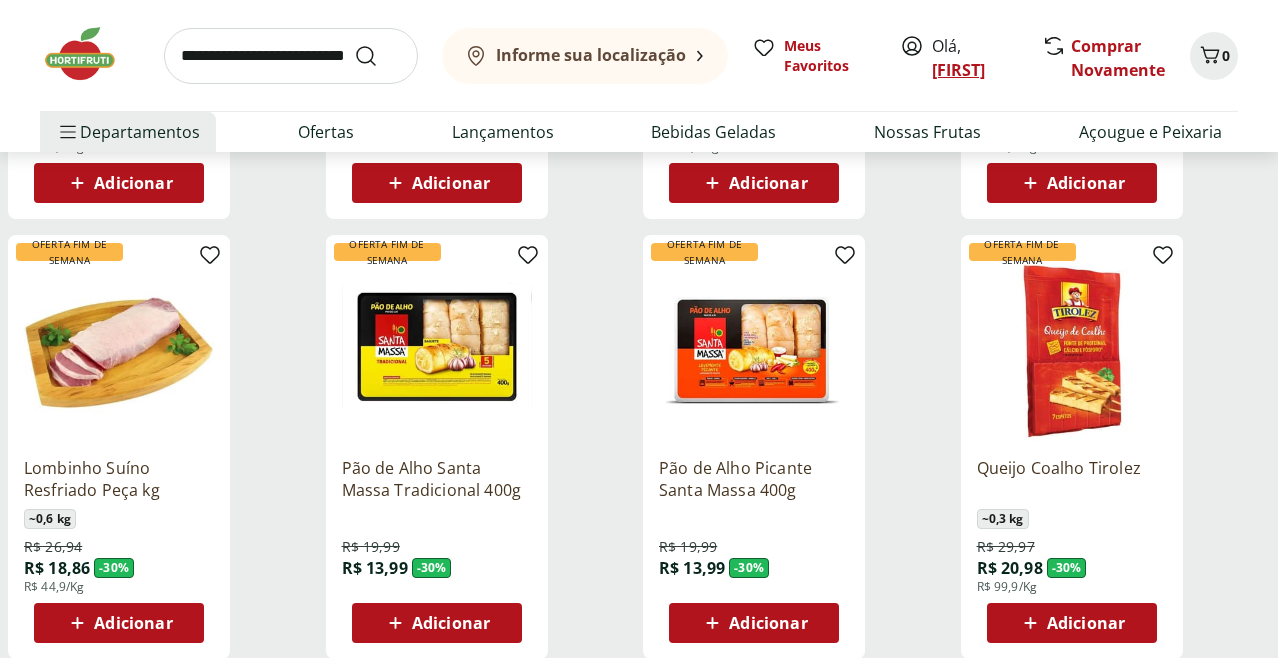 click on "[FIRST]" at bounding box center (958, 70) 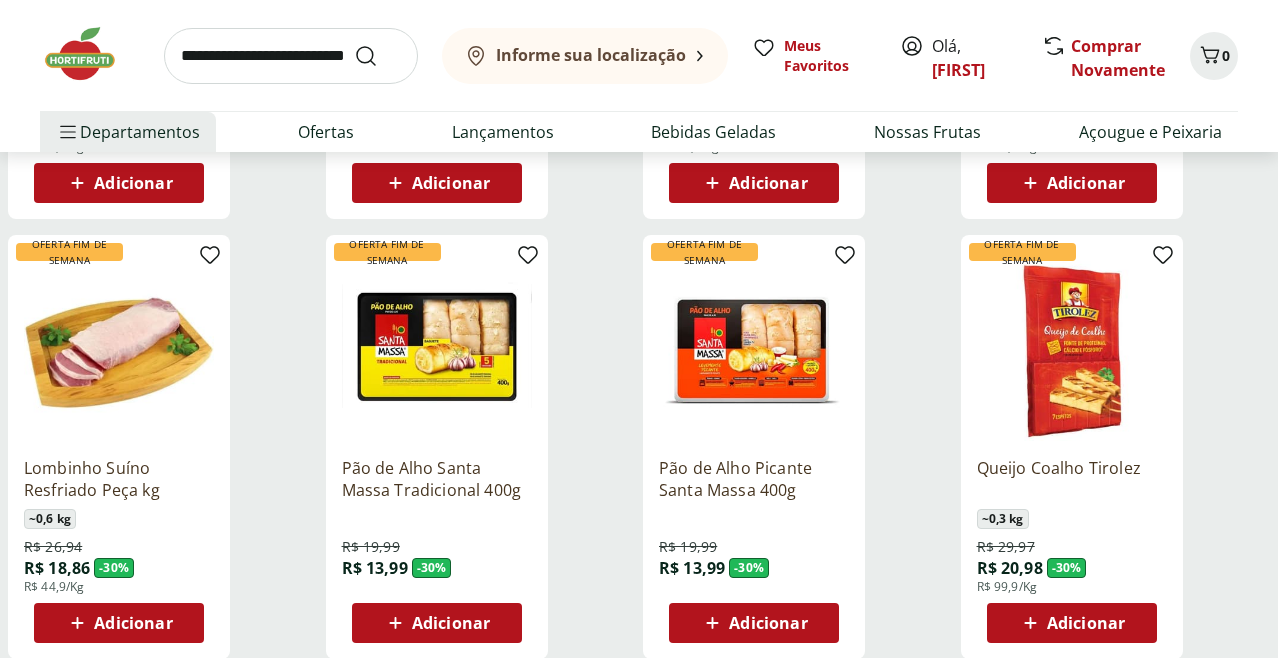 scroll, scrollTop: 0, scrollLeft: 0, axis: both 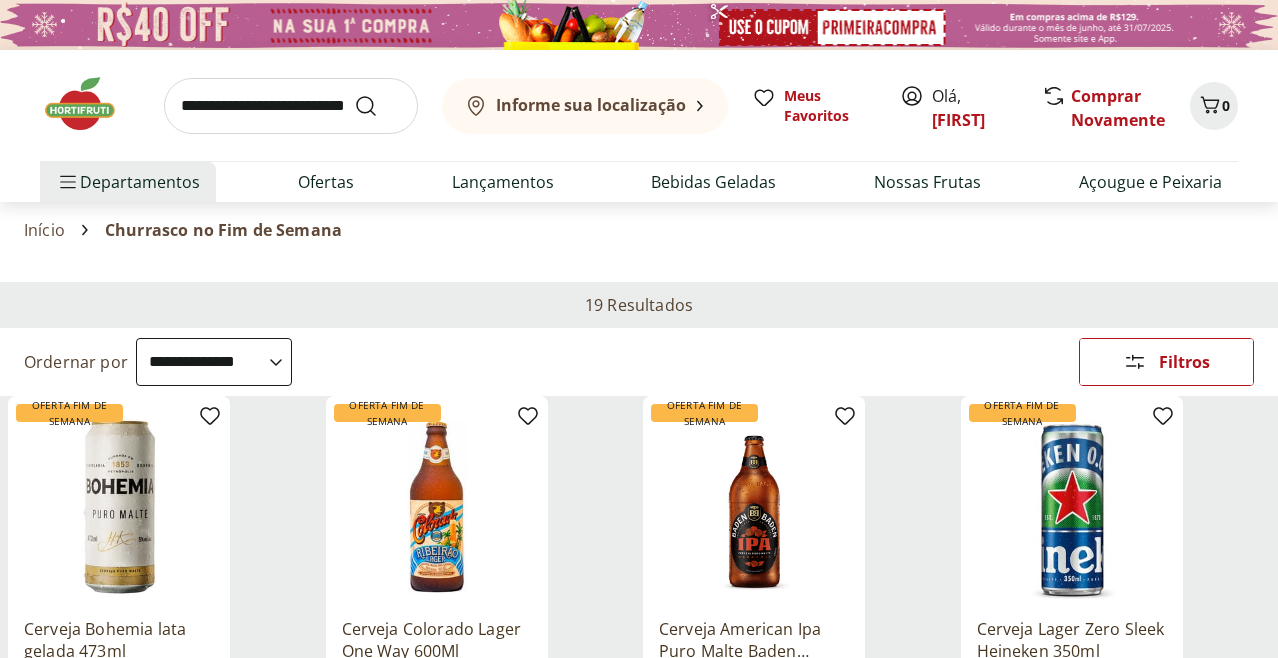 click on "Informe sua localização" at bounding box center [591, 105] 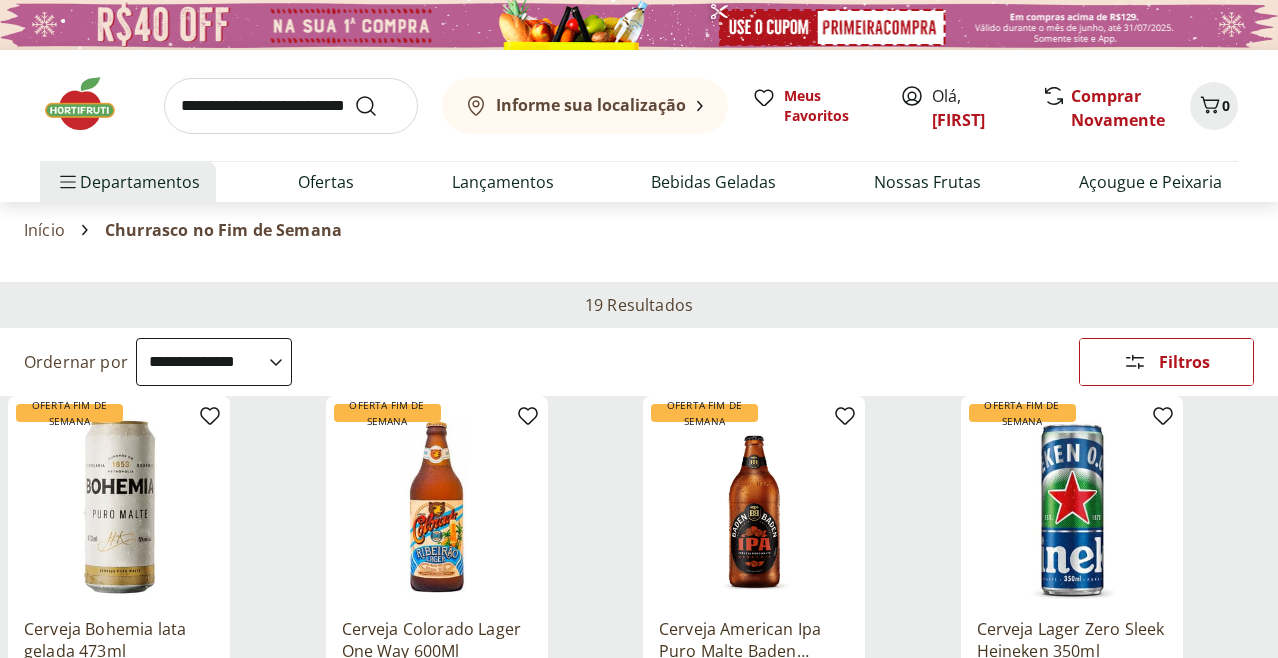 click on "Informe sua localização" at bounding box center [591, 105] 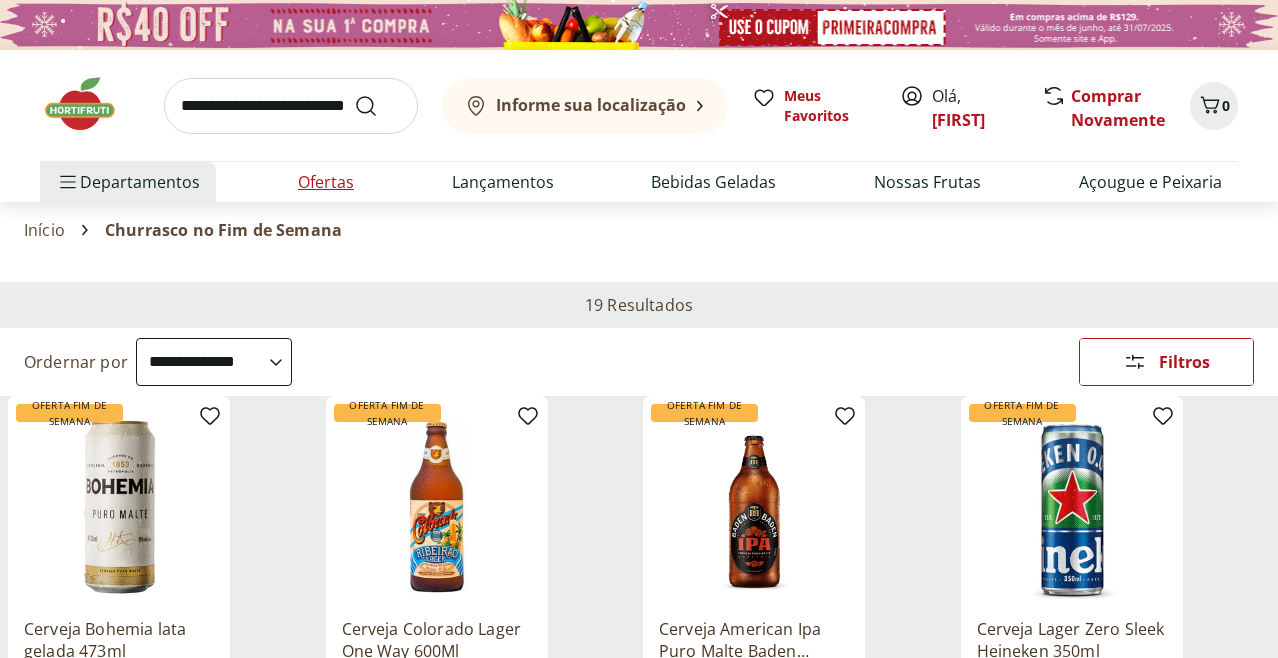 click on "Ofertas" at bounding box center (326, 182) 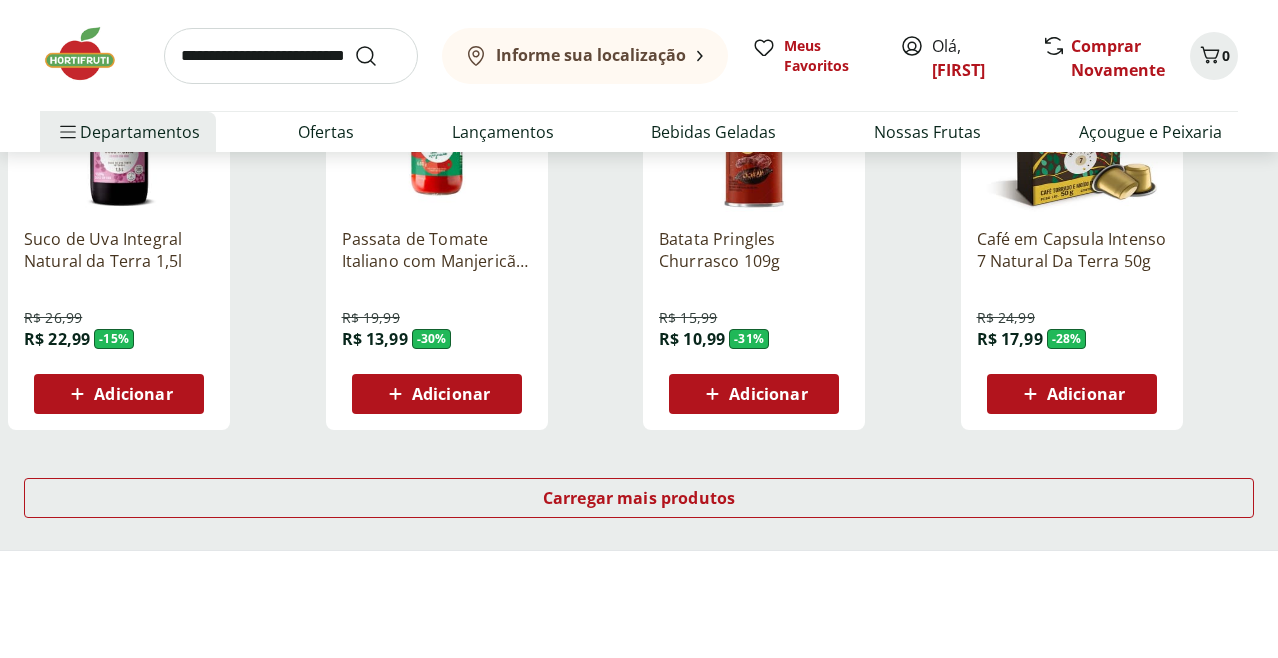 scroll, scrollTop: 1279, scrollLeft: 0, axis: vertical 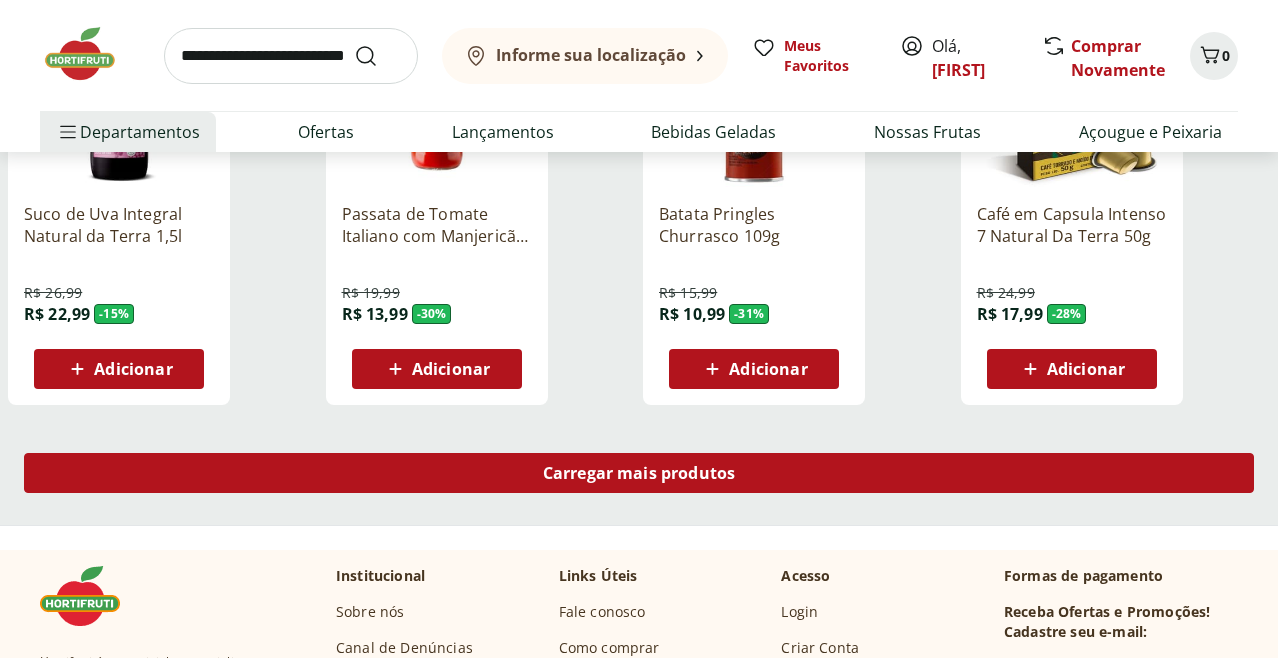 click on "Carregar mais produtos" at bounding box center (639, 473) 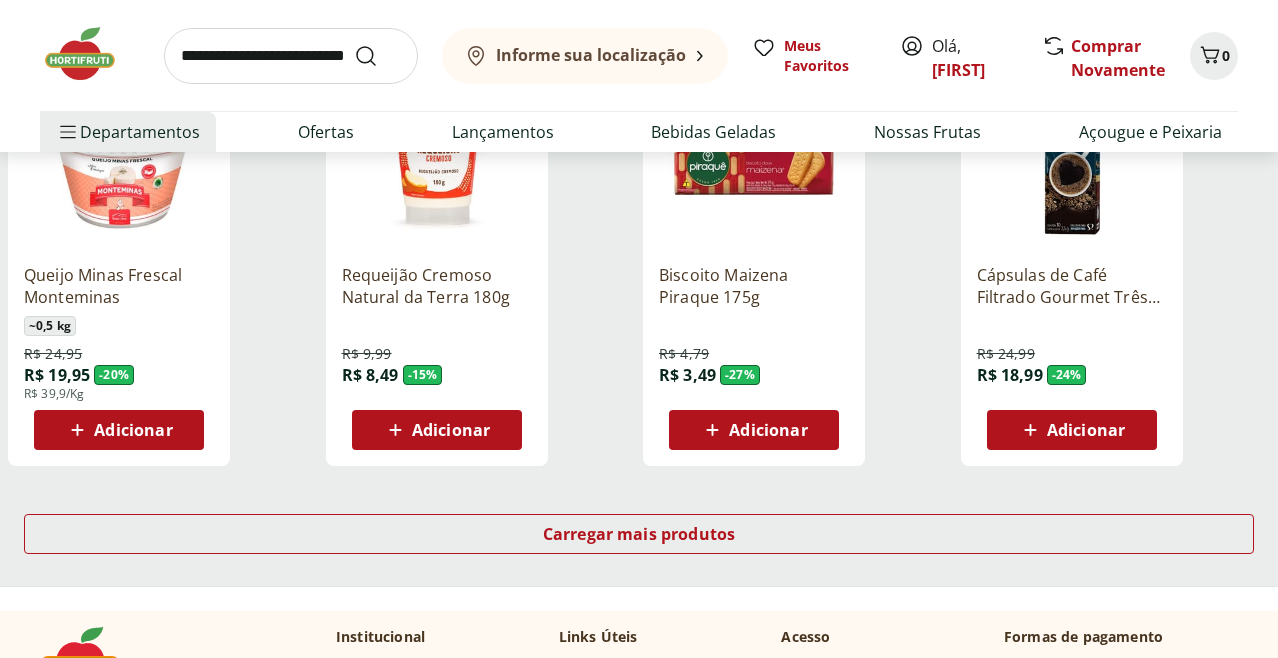 scroll, scrollTop: 2517, scrollLeft: 0, axis: vertical 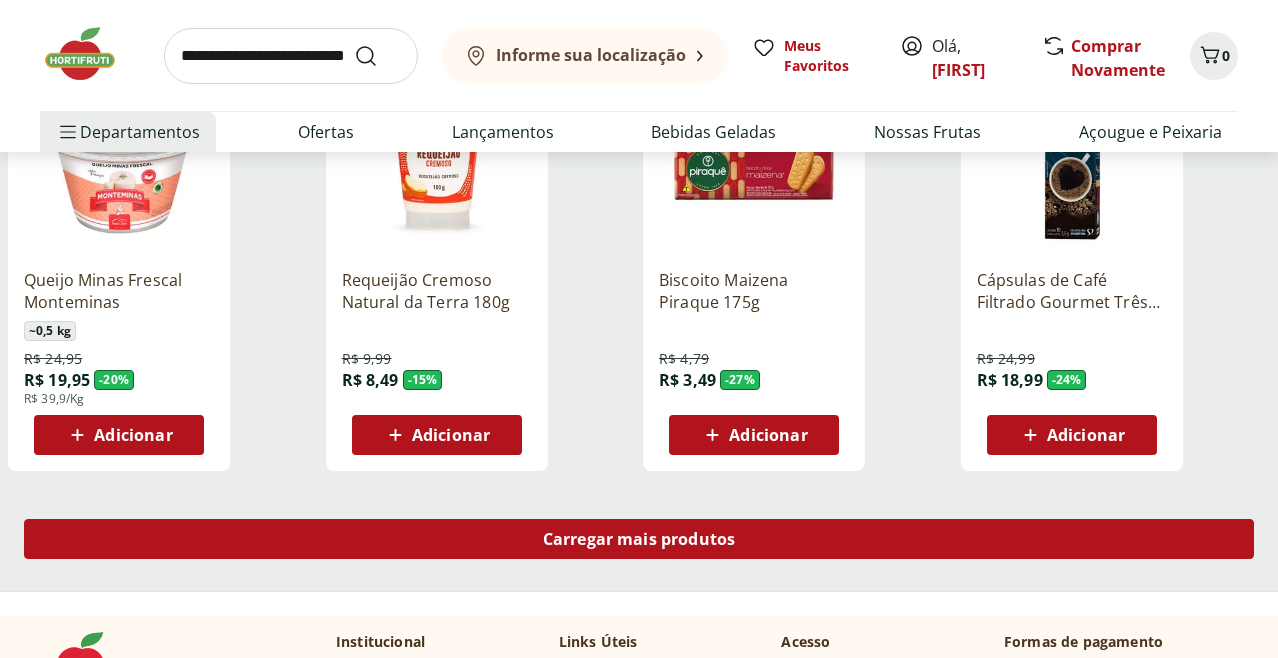click on "Carregar mais produtos" at bounding box center [639, 539] 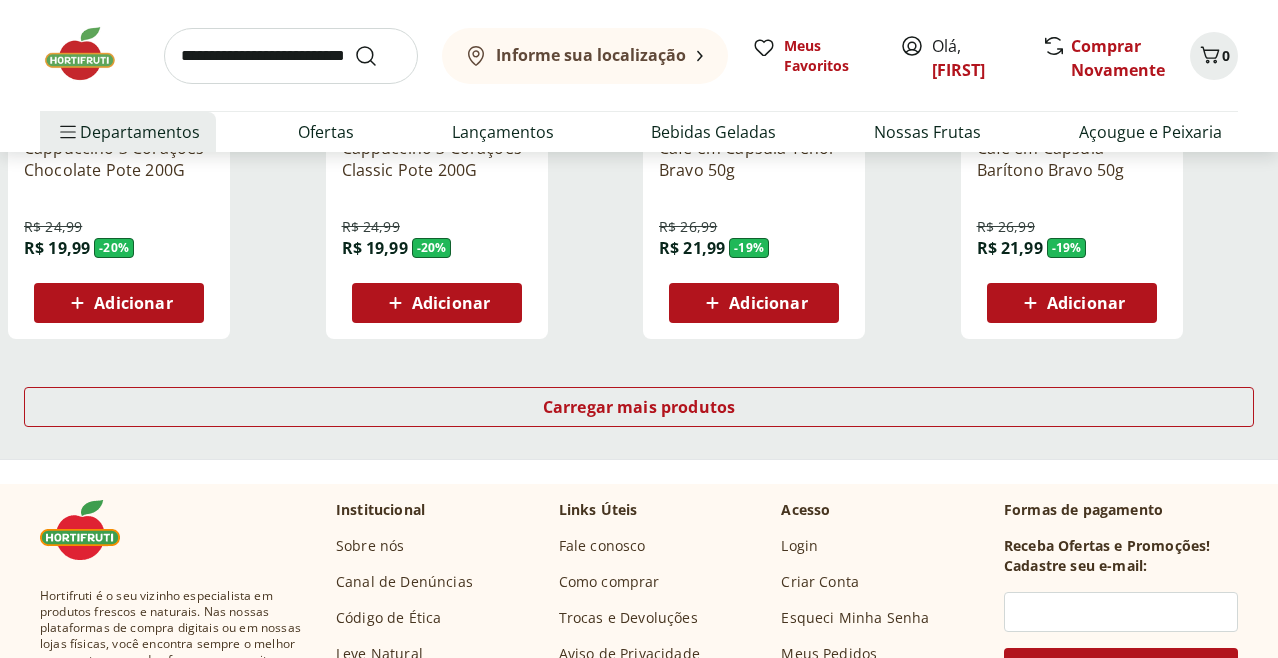 scroll, scrollTop: 3977, scrollLeft: 0, axis: vertical 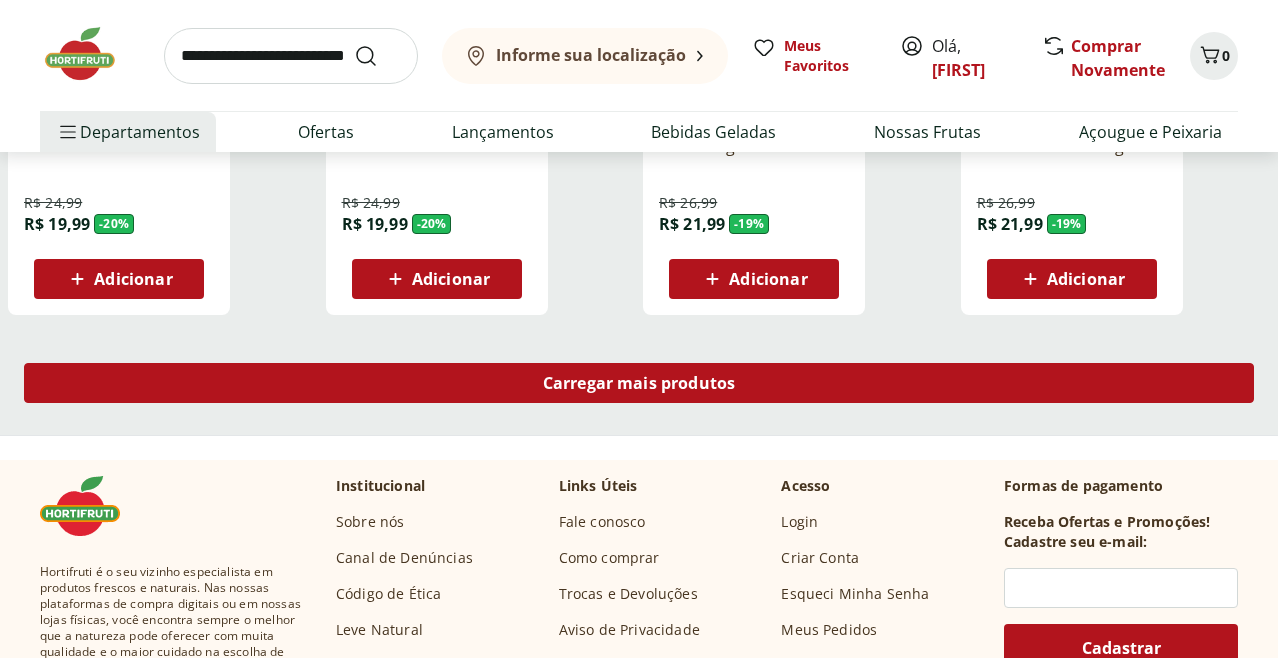 click on "Carregar mais produtos" at bounding box center [639, 383] 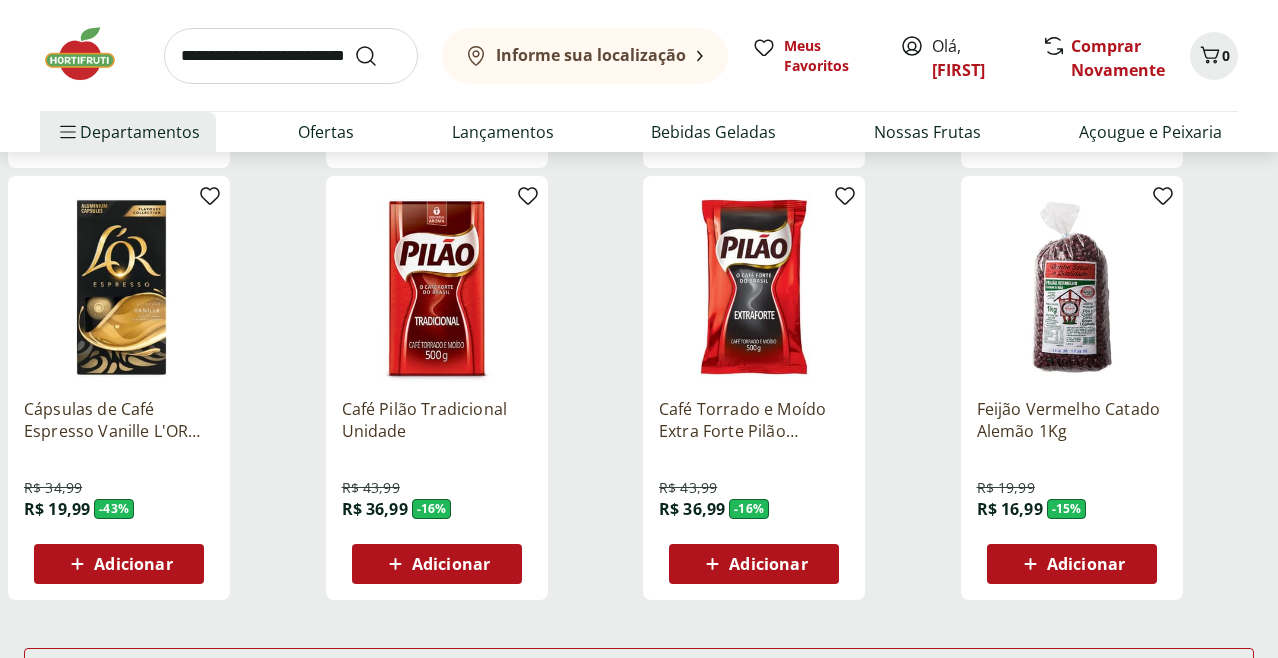 scroll, scrollTop: 5089, scrollLeft: 0, axis: vertical 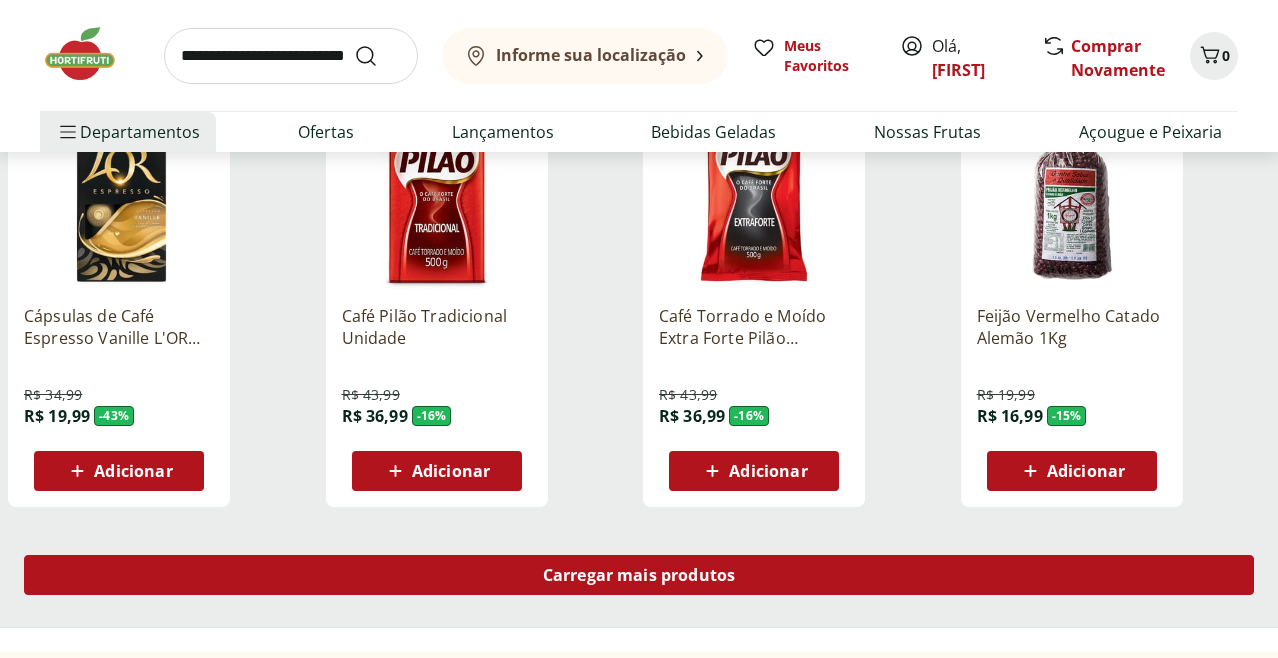 click on "Carregar mais produtos" at bounding box center (639, 575) 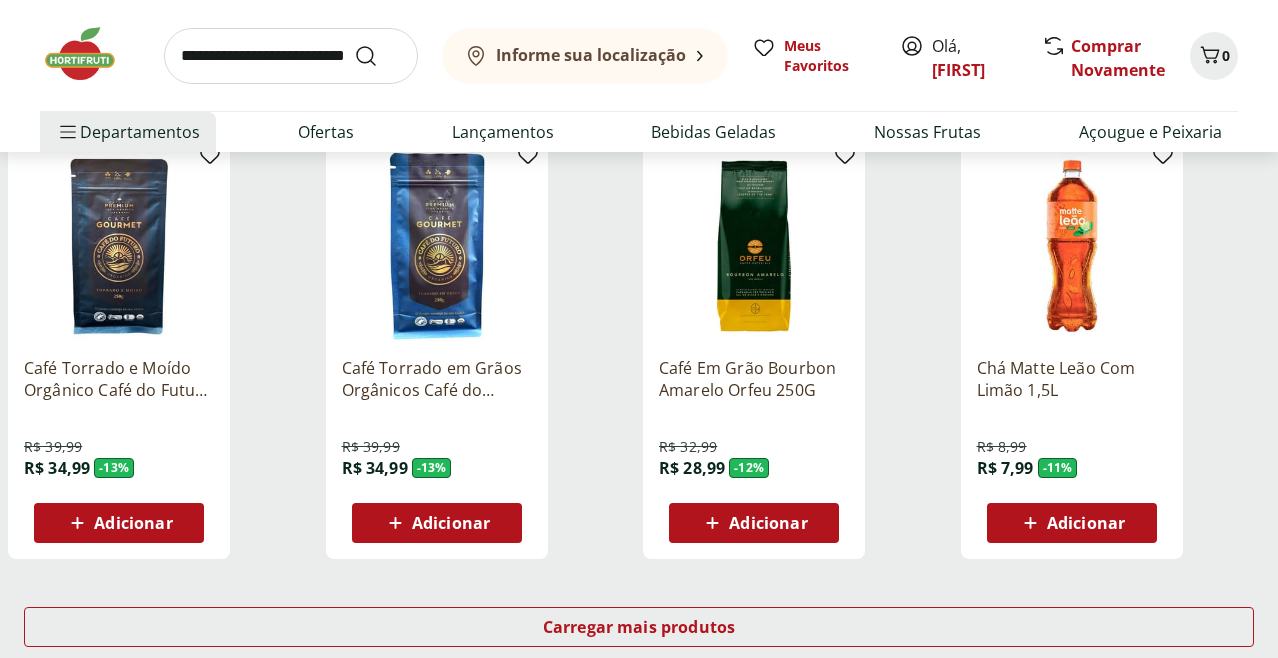 scroll, scrollTop: 6353, scrollLeft: 0, axis: vertical 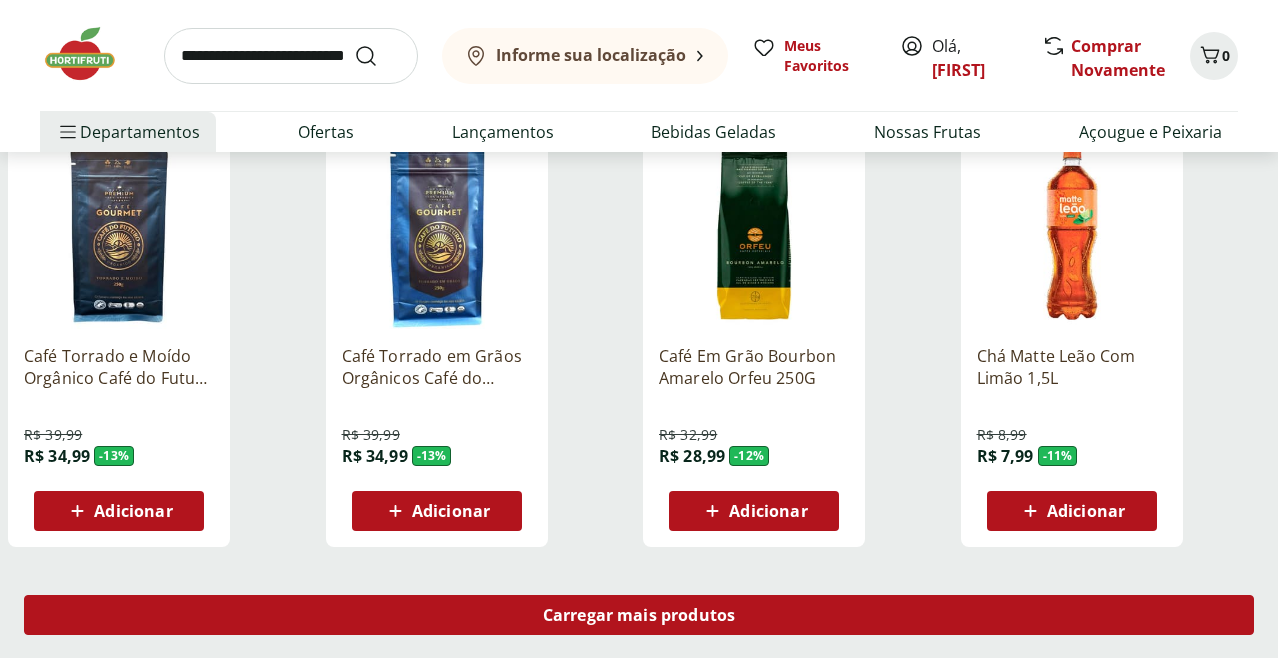 click on "Carregar mais produtos" at bounding box center [639, 615] 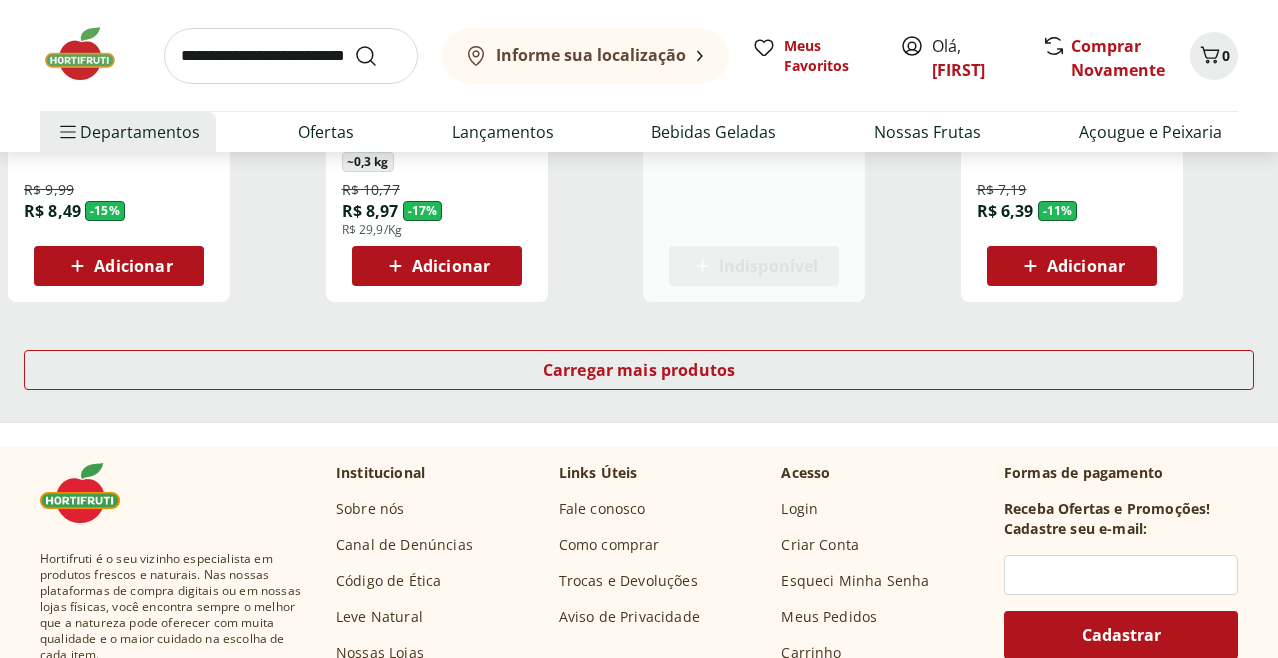 scroll, scrollTop: 7903, scrollLeft: 0, axis: vertical 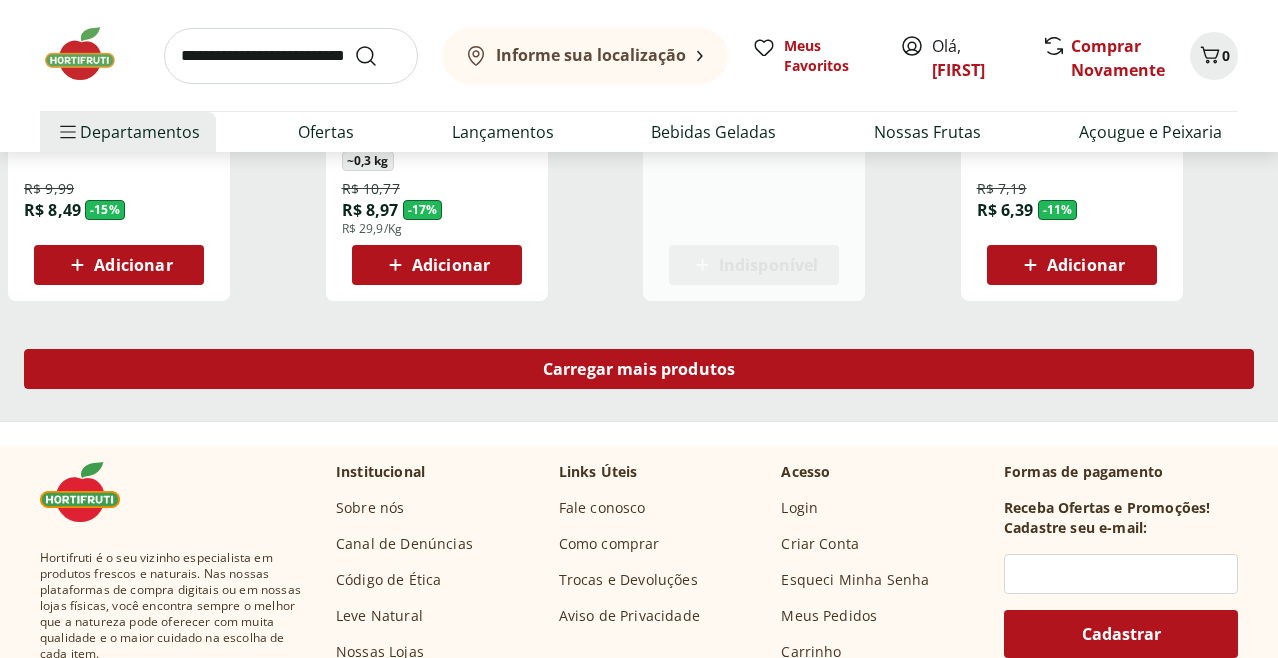click on "Carregar mais produtos" at bounding box center [639, 369] 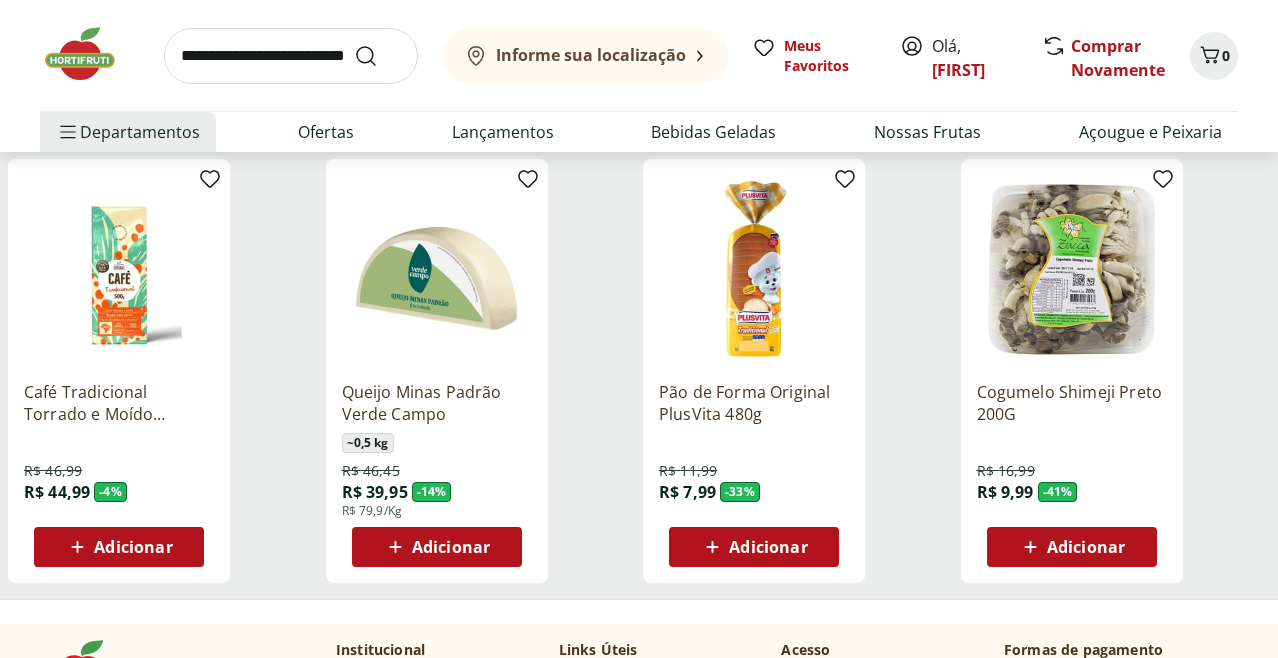 scroll, scrollTop: 8516, scrollLeft: 0, axis: vertical 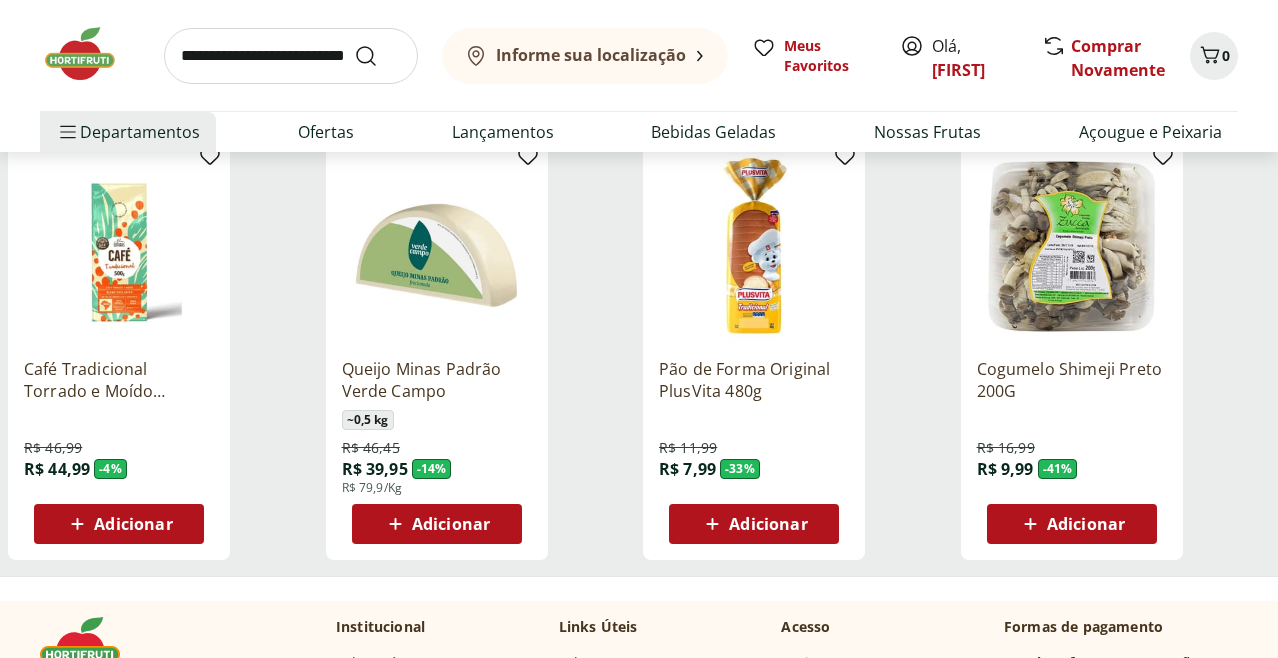 click 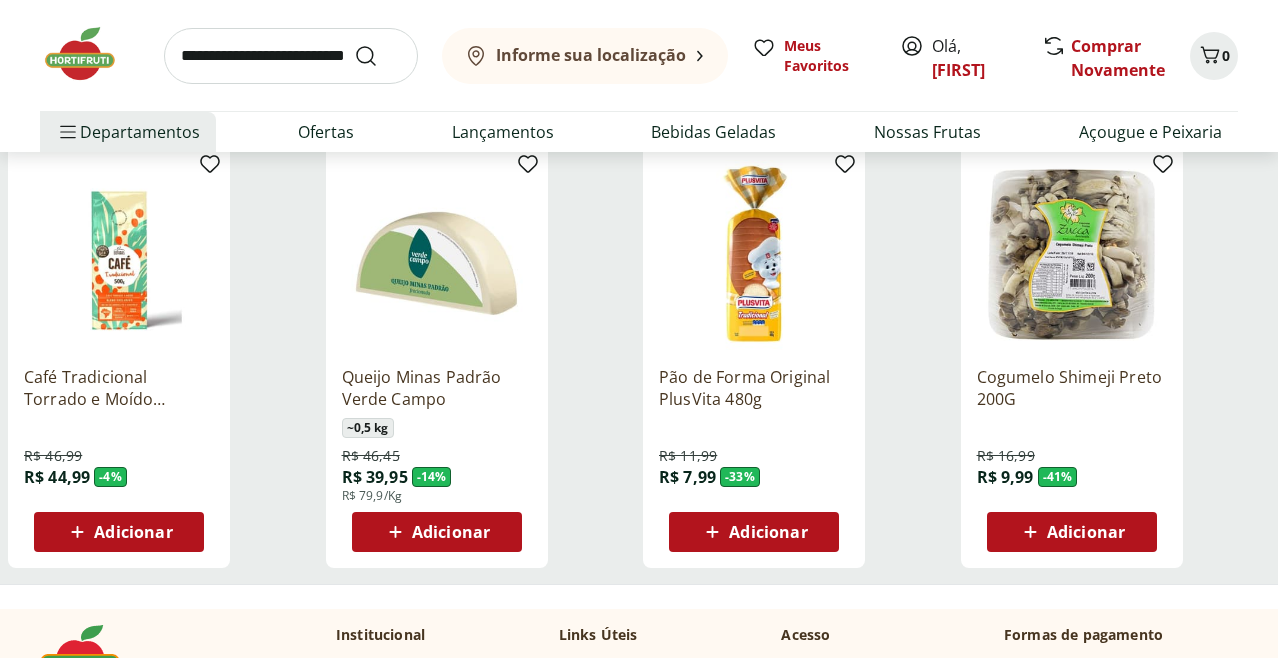 scroll, scrollTop: 8513, scrollLeft: 0, axis: vertical 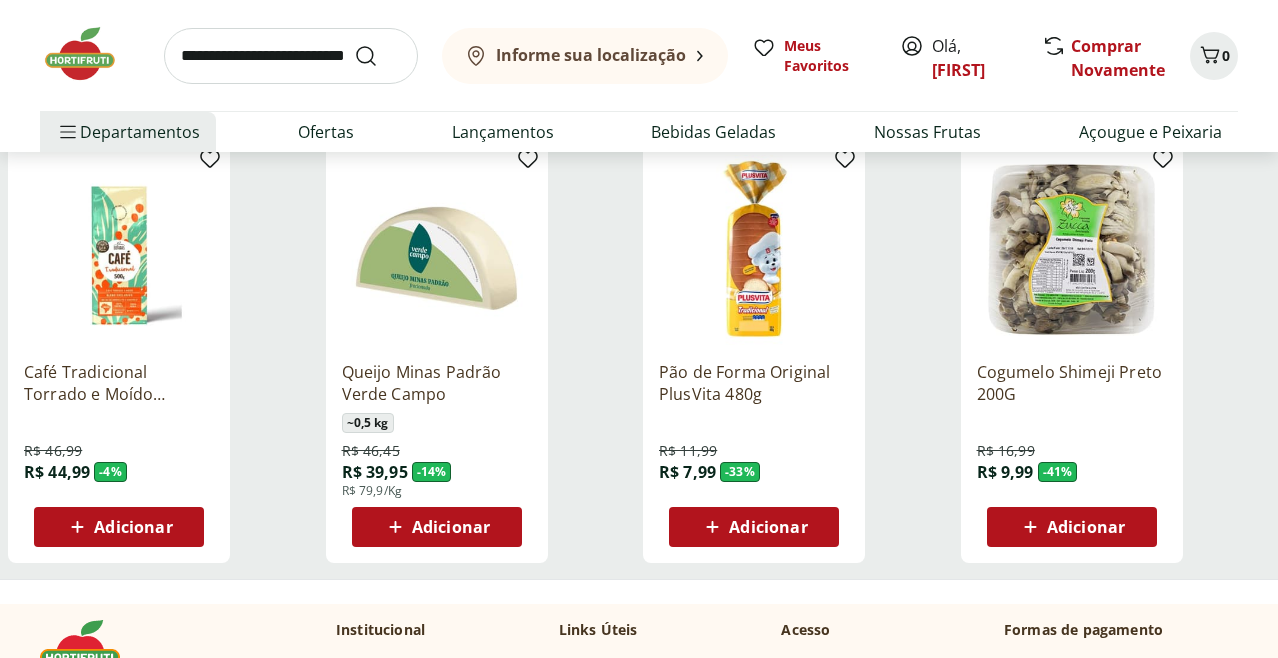 click on "Adicionar" at bounding box center (1086, 527) 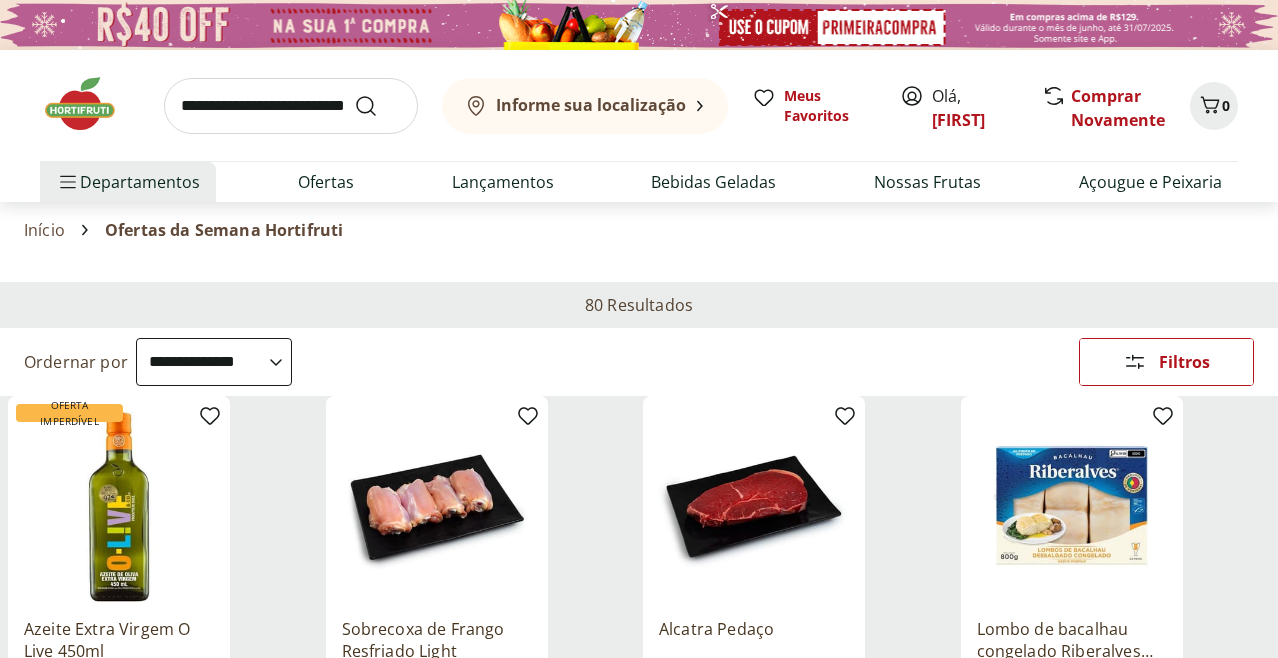 scroll, scrollTop: 318, scrollLeft: 0, axis: vertical 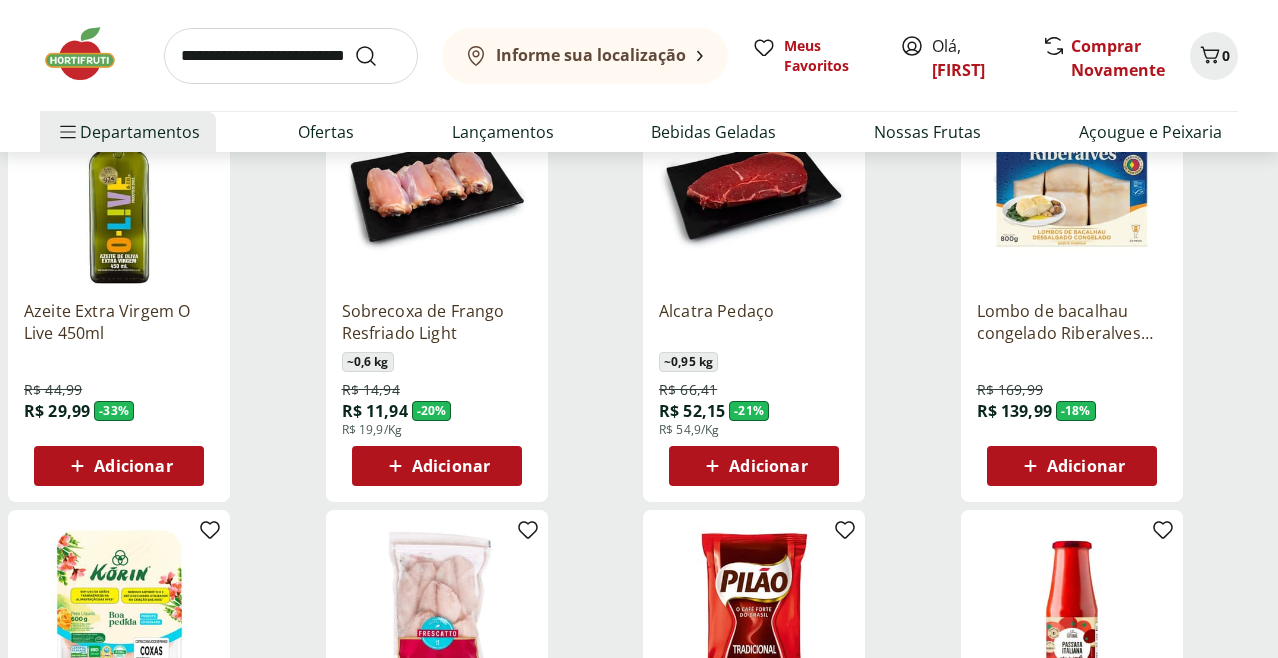 click on "Informe sua localização" at bounding box center [591, 55] 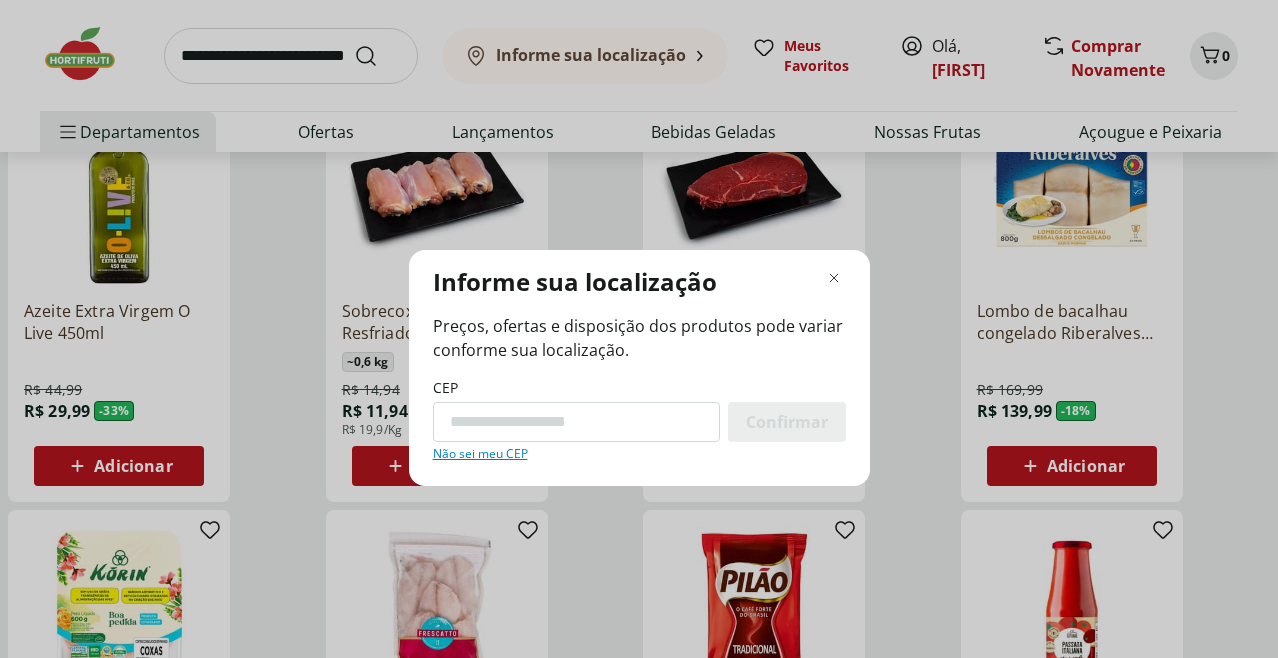 scroll, scrollTop: 0, scrollLeft: 0, axis: both 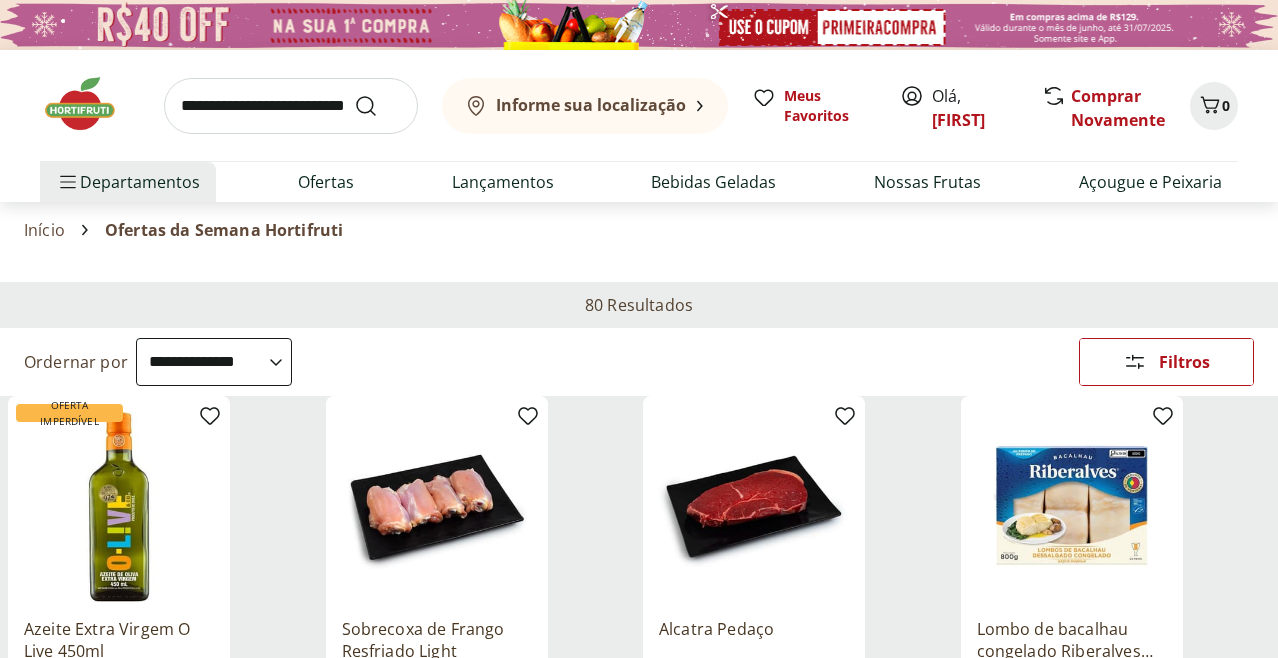 click on "Informe sua localização" at bounding box center [591, 105] 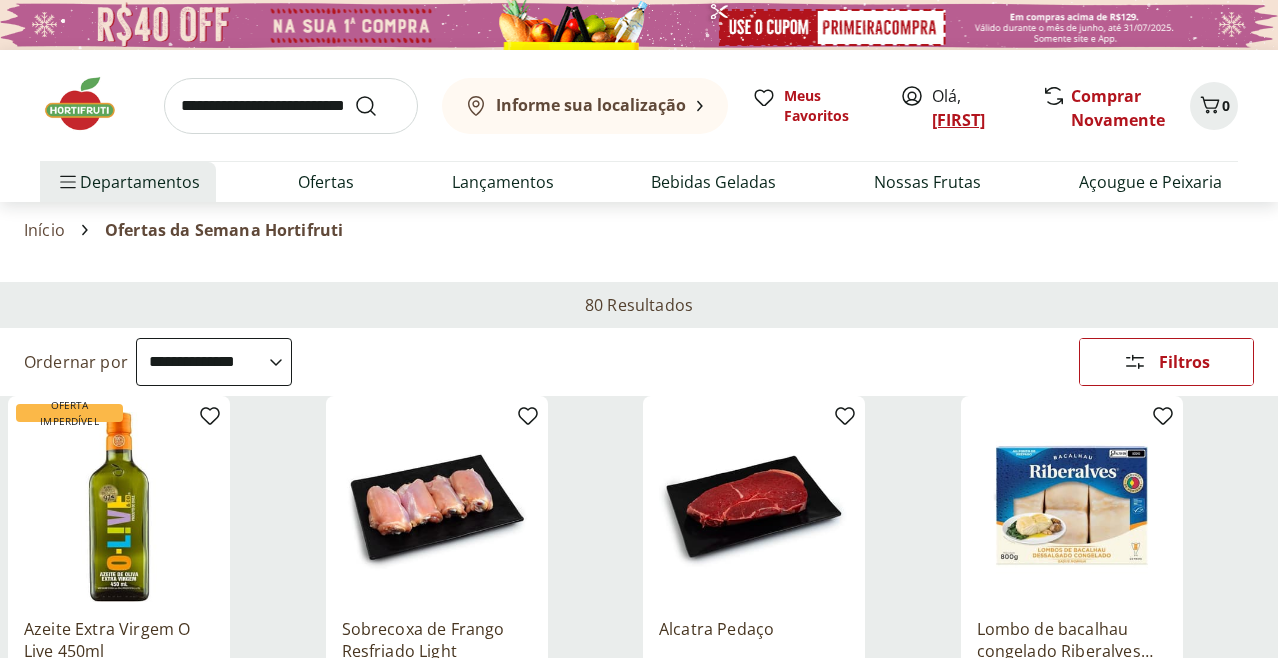 click on "Joana" at bounding box center (958, 120) 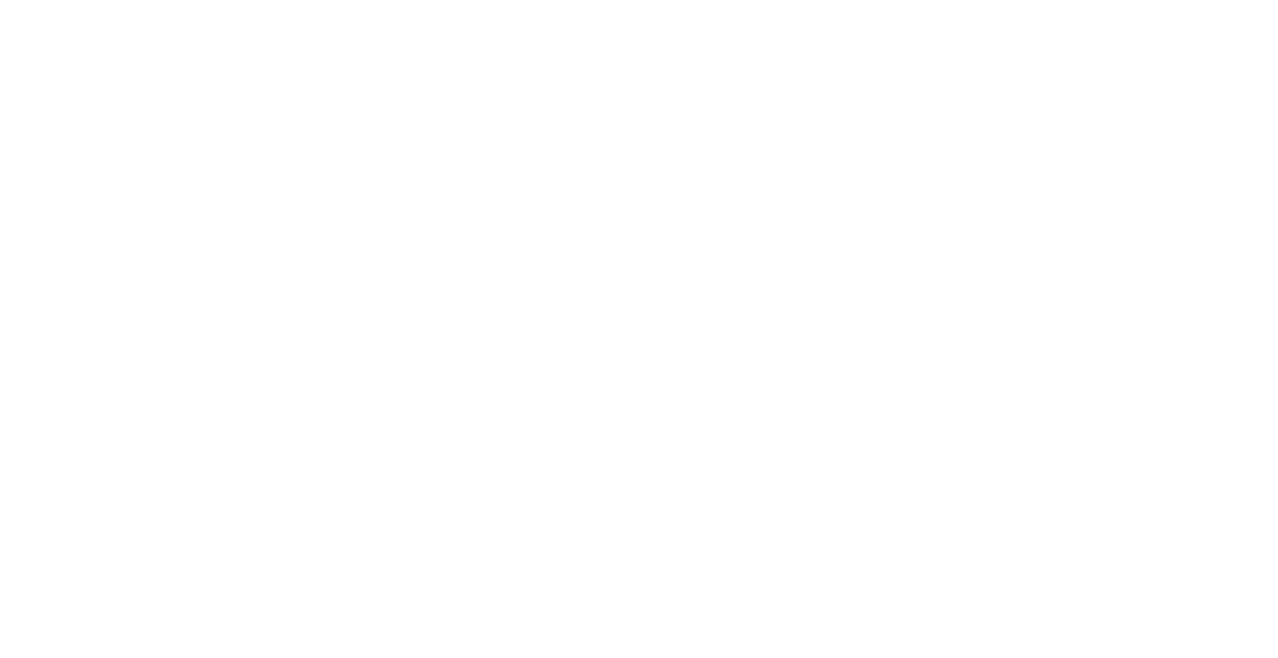 scroll, scrollTop: 0, scrollLeft: 0, axis: both 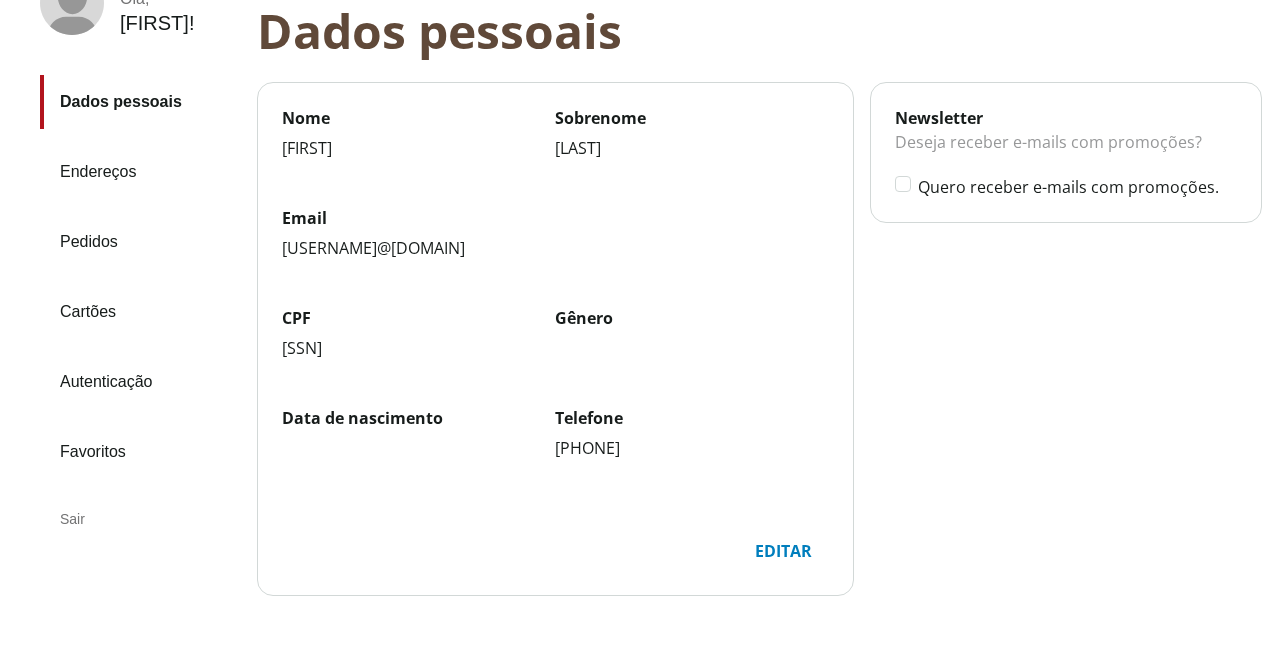 click on "Endereços" at bounding box center [140, 172] 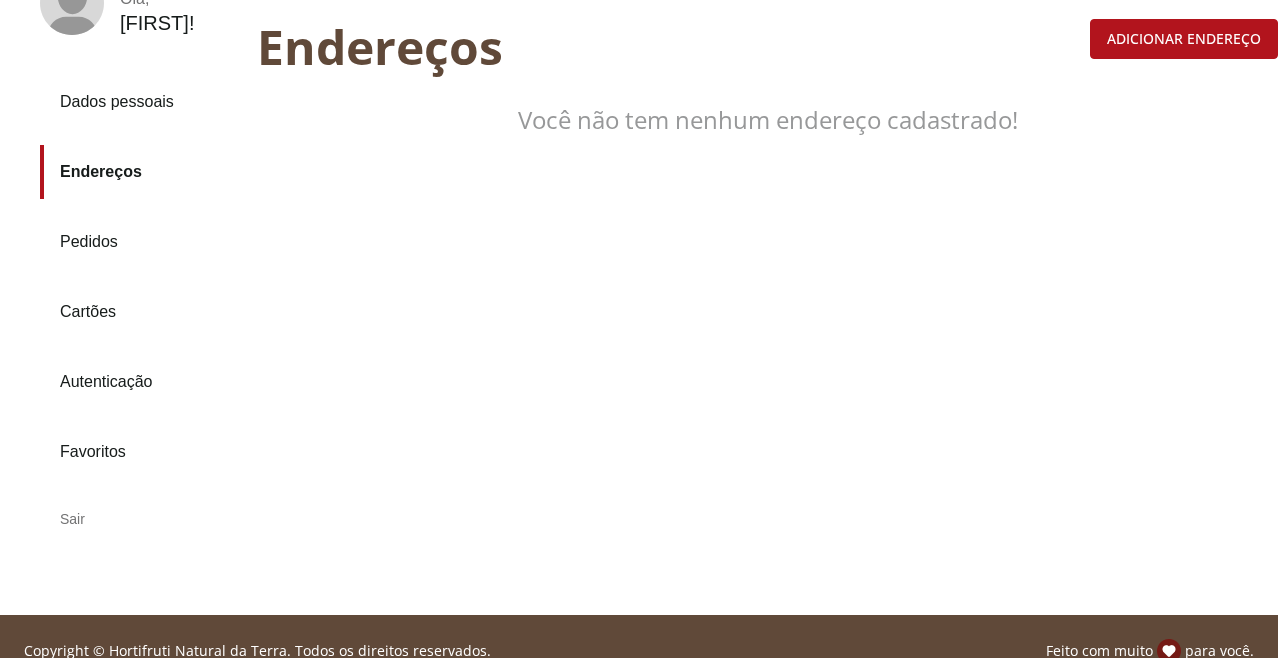 click on "Adicionar endereço" at bounding box center (1184, 39) 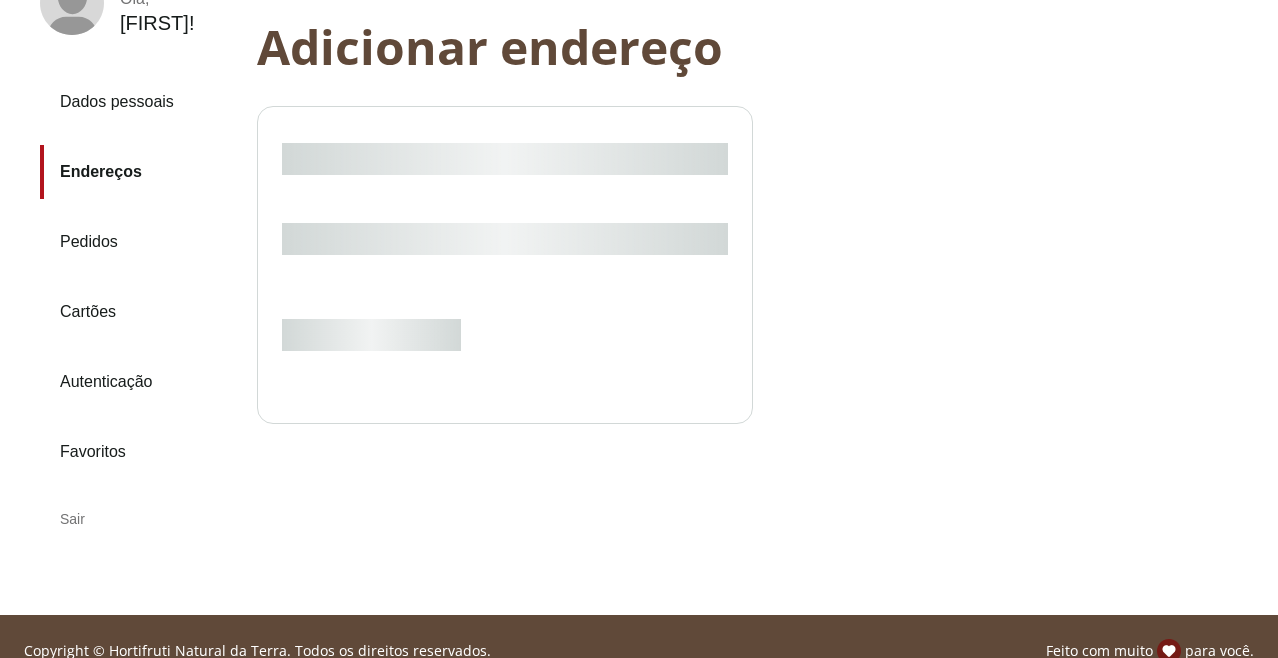 select on "***" 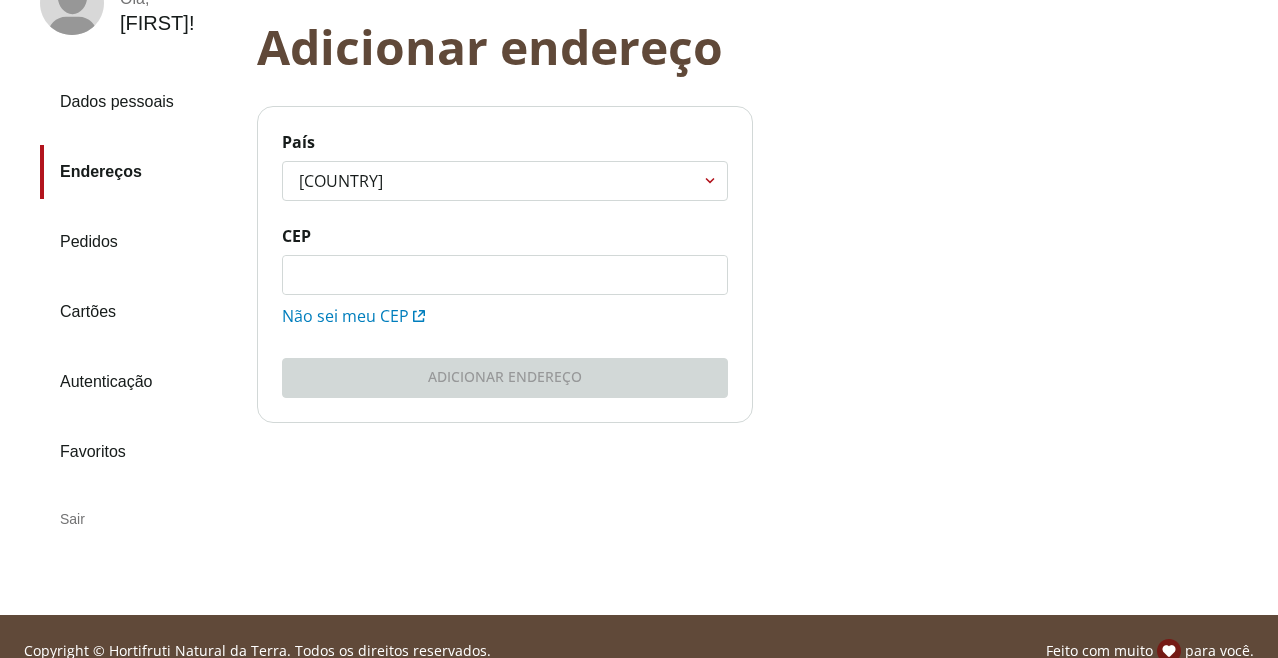 click on "CEP" 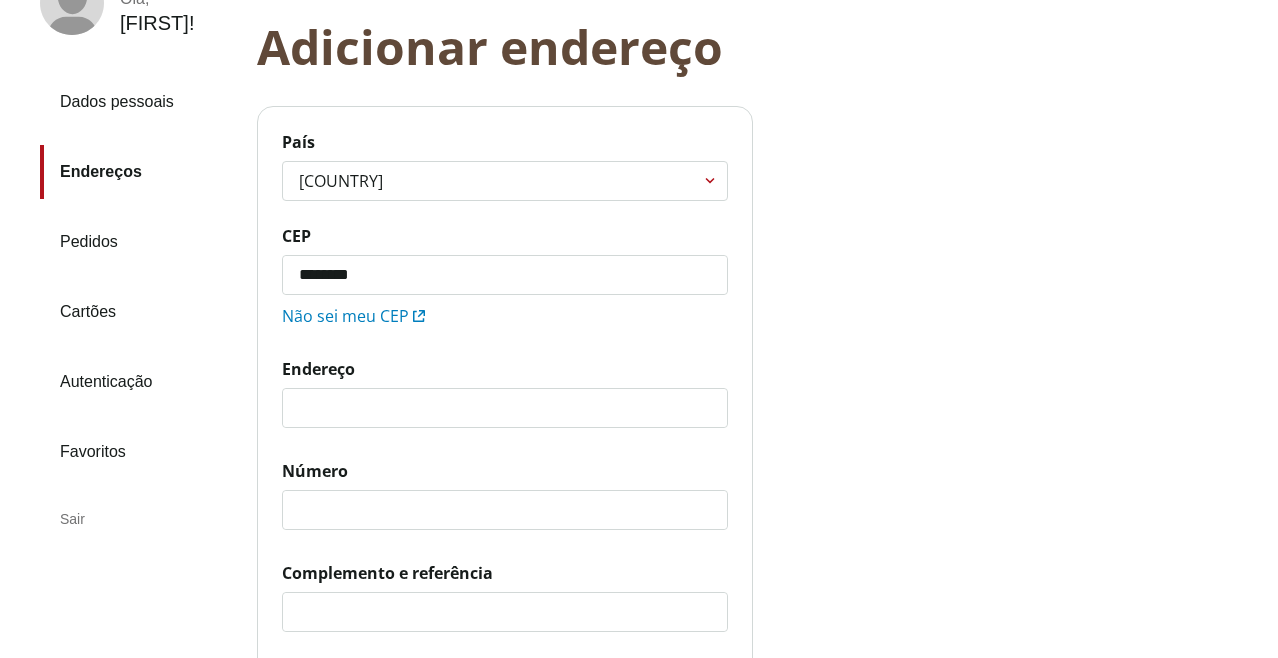 type on "*********" 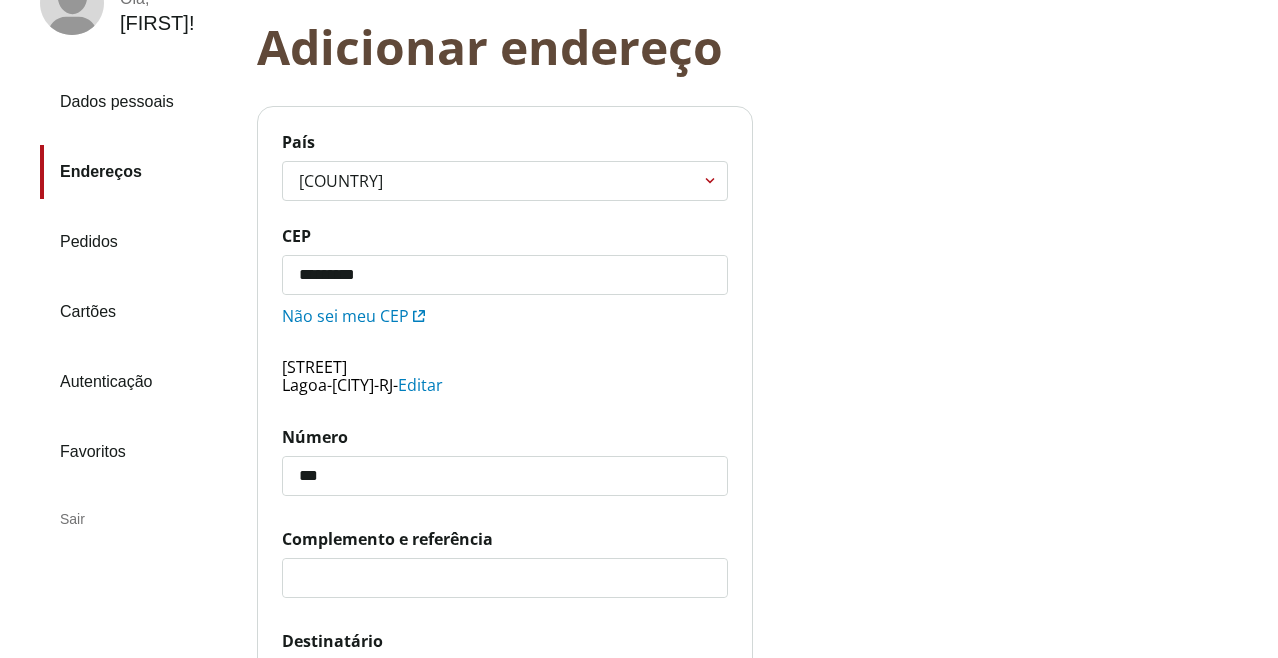 type on "***" 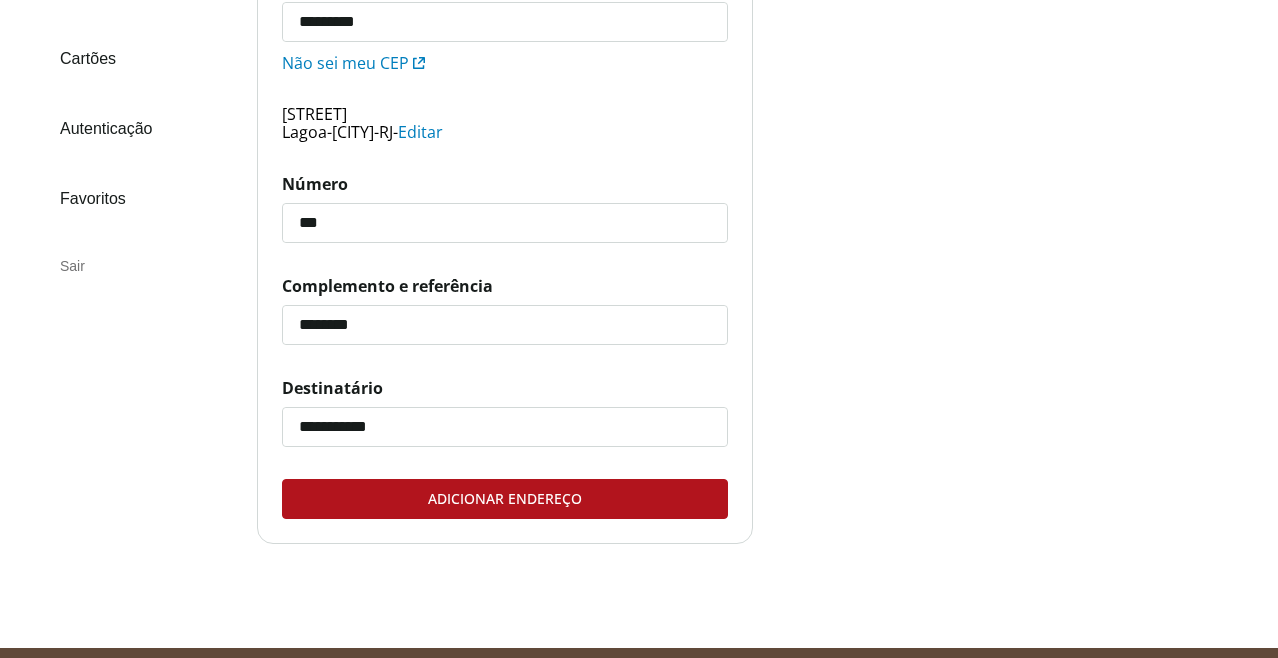 scroll, scrollTop: 412, scrollLeft: 0, axis: vertical 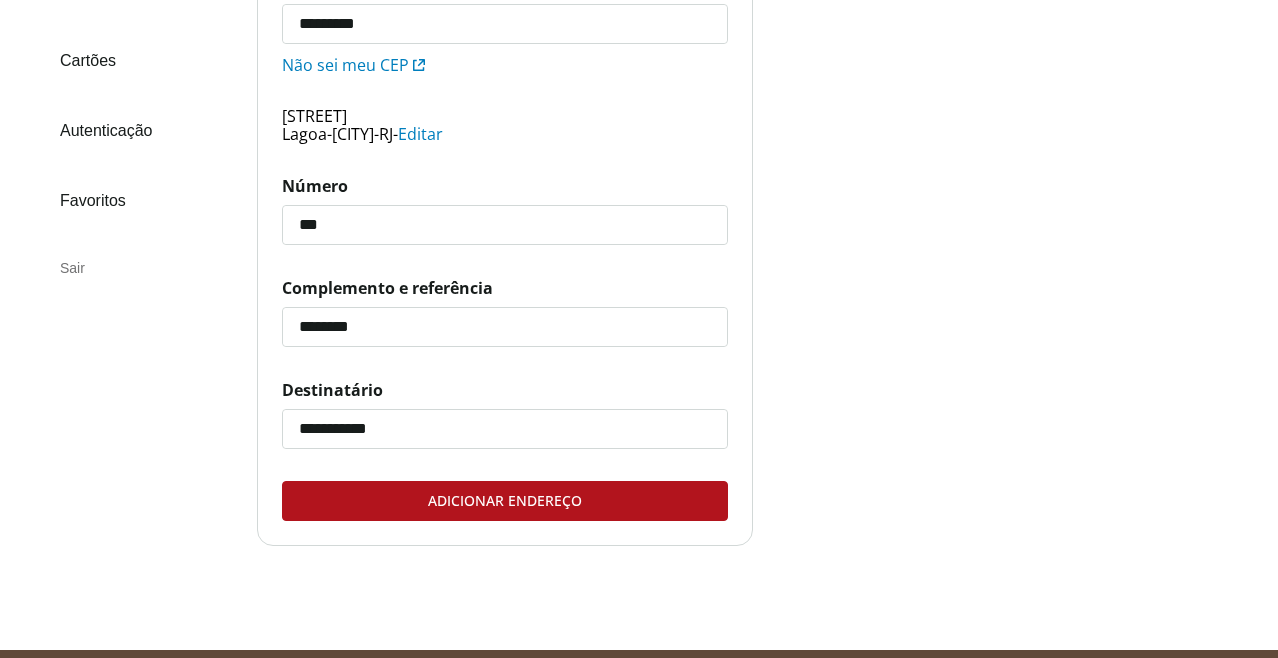 type on "********" 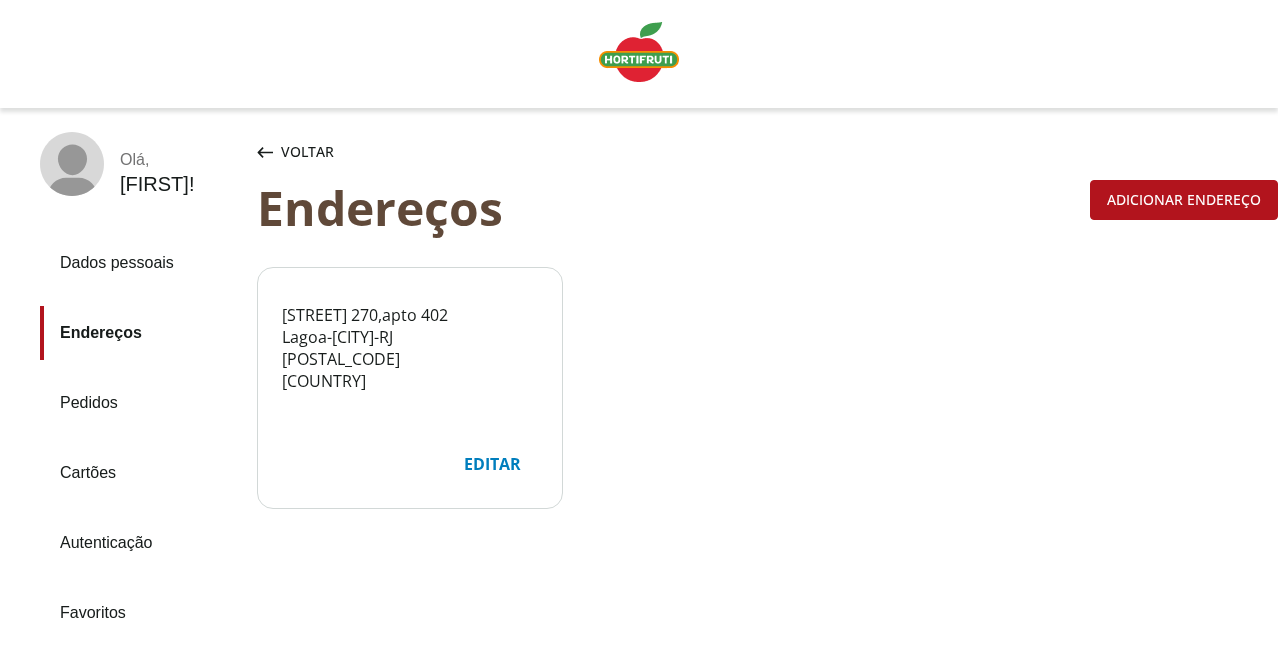 scroll, scrollTop: 0, scrollLeft: 0, axis: both 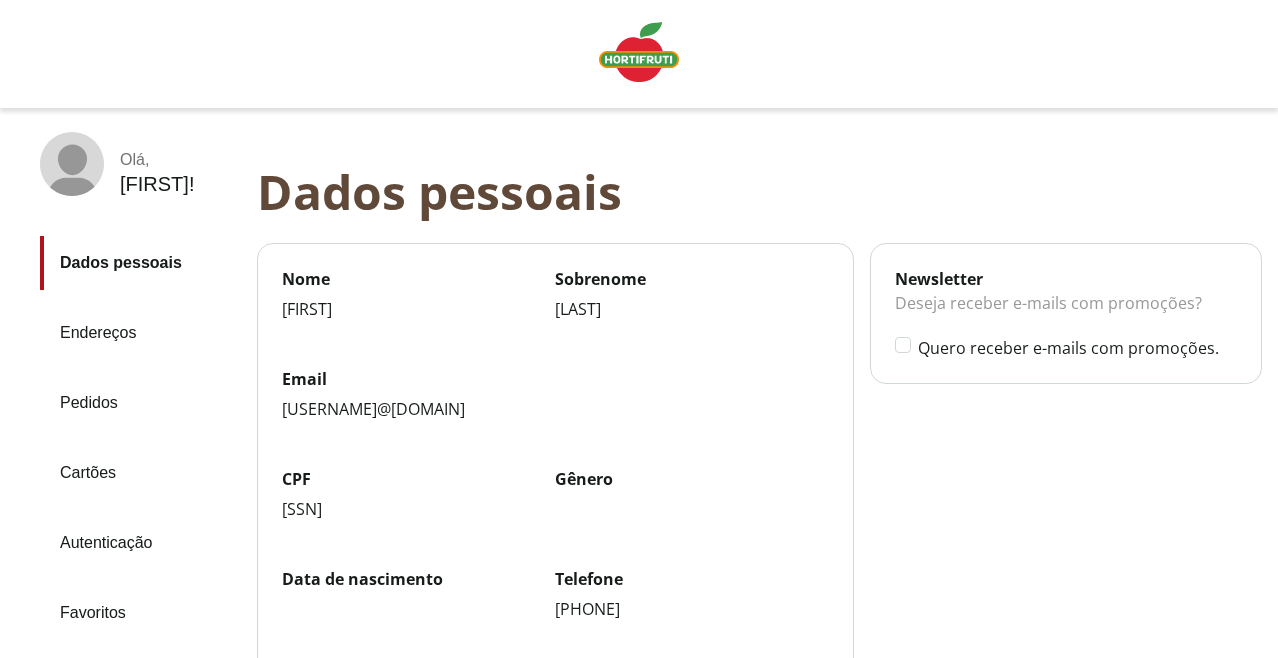 click 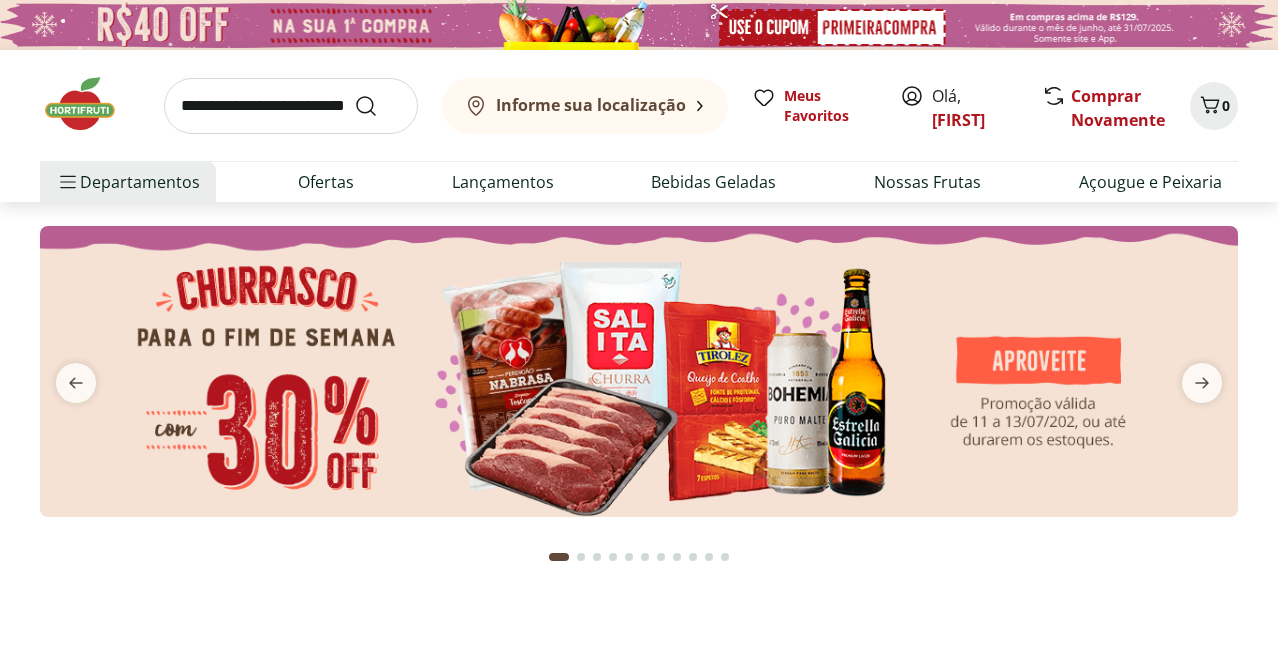 scroll, scrollTop: 0, scrollLeft: 0, axis: both 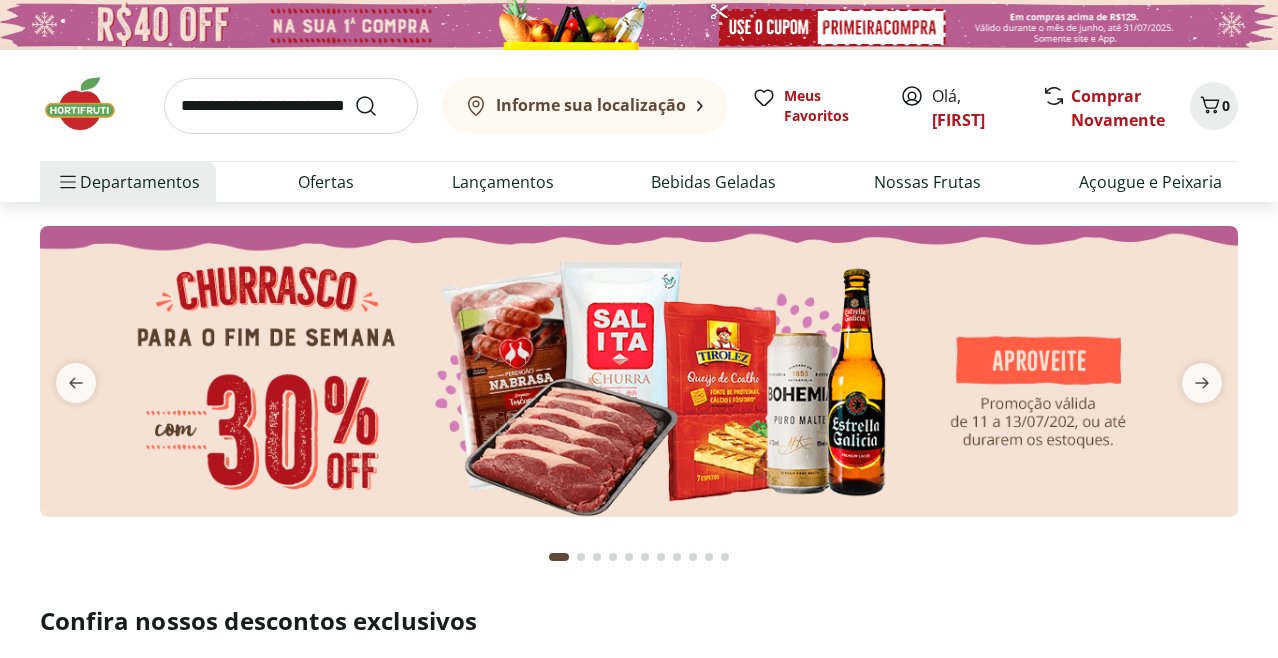 click on "Informe sua localização" at bounding box center [591, 105] 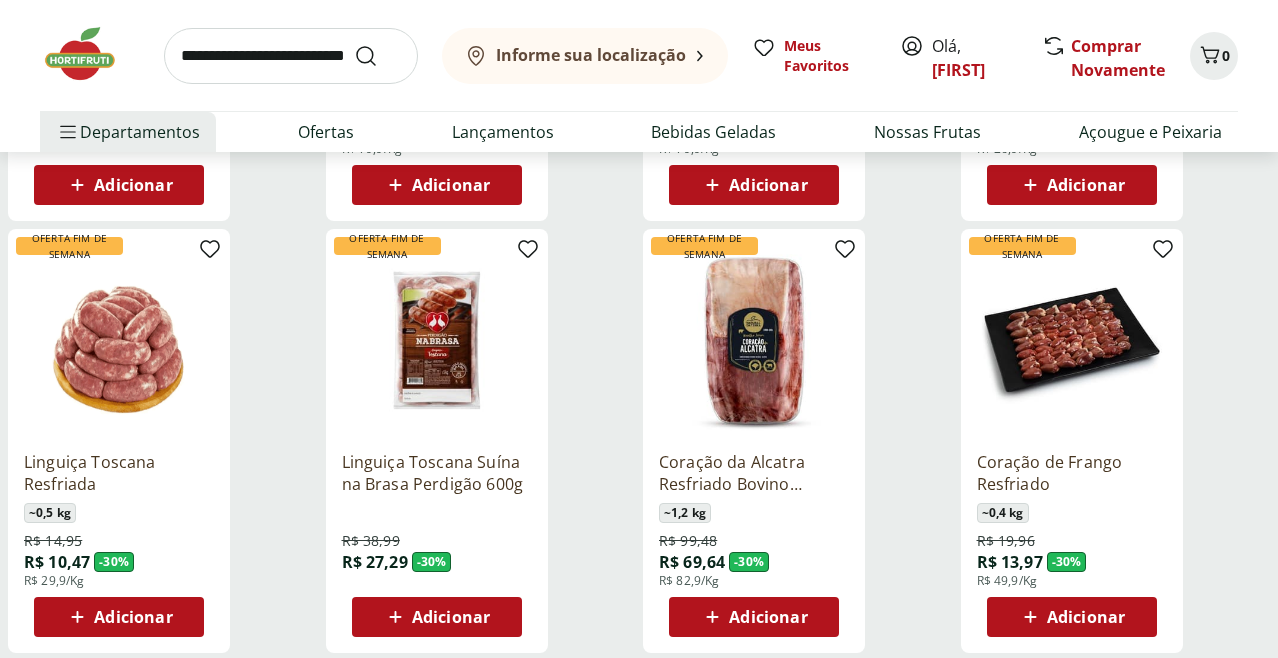 scroll, scrollTop: 1028, scrollLeft: 0, axis: vertical 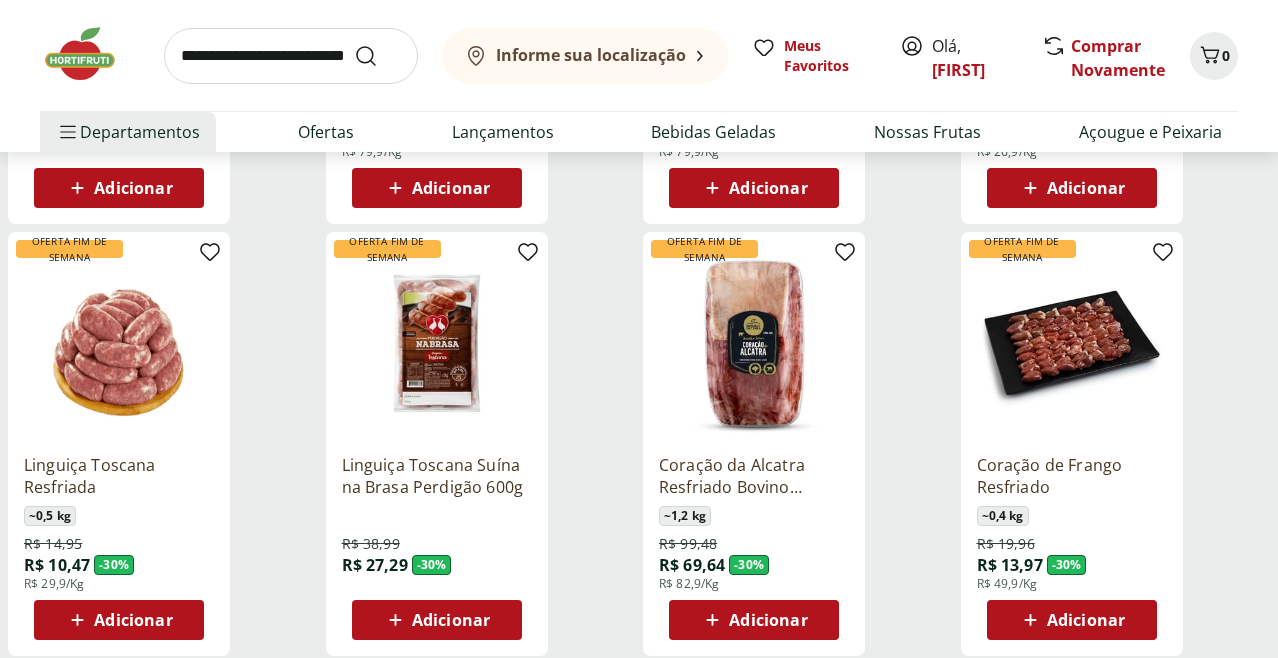 click on "Oferta Fim de Semana Linguiça Toscana Suína na Brasa Perdigão 600g R$ 38,99 R$ 27,29 - 30 % Adicionar" at bounding box center (437, 444) 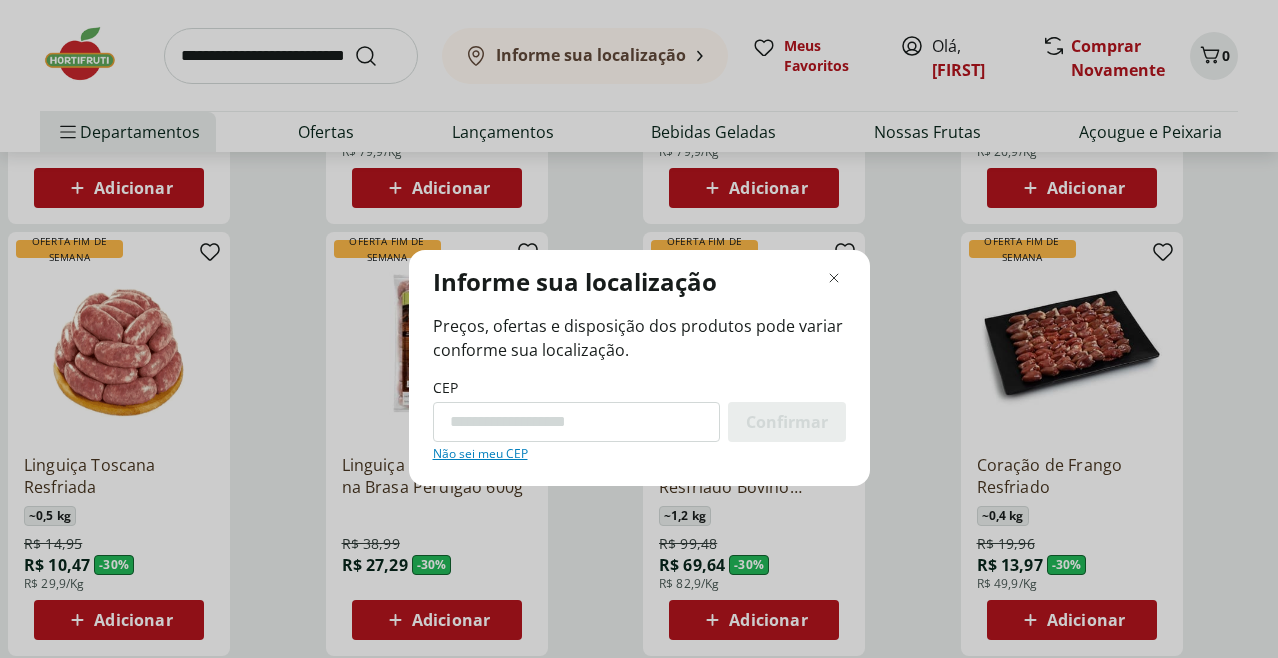 scroll, scrollTop: 0, scrollLeft: 0, axis: both 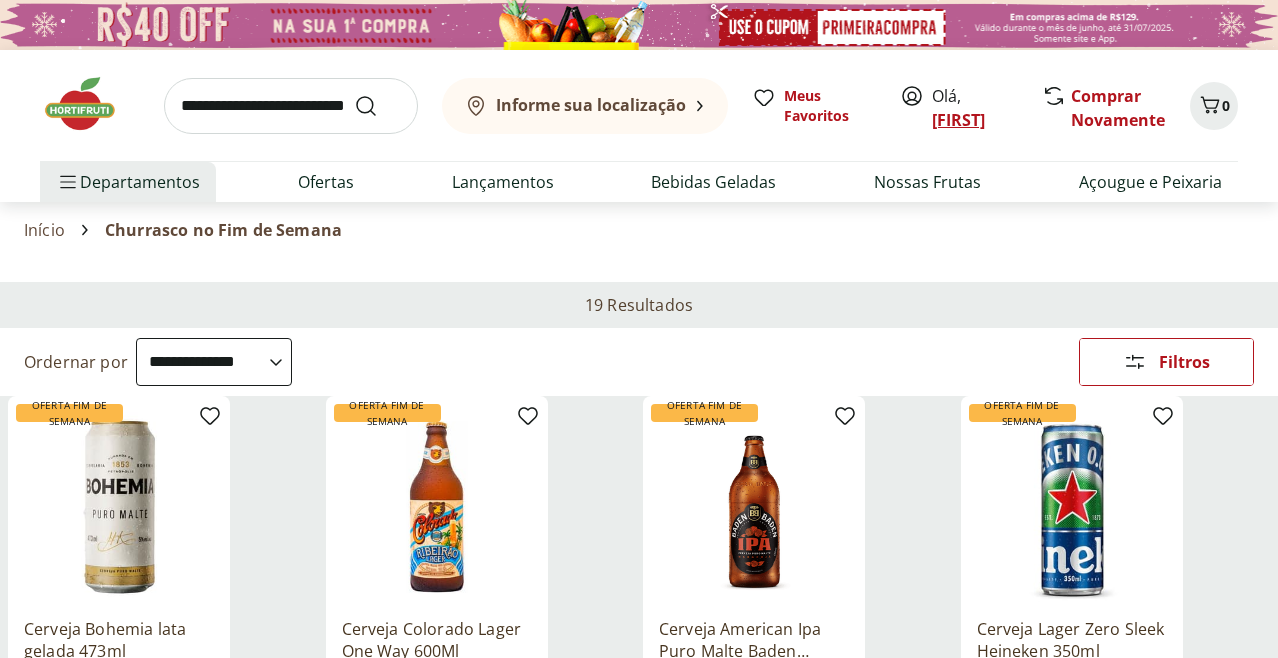 click on "[FIRST]" at bounding box center (958, 120) 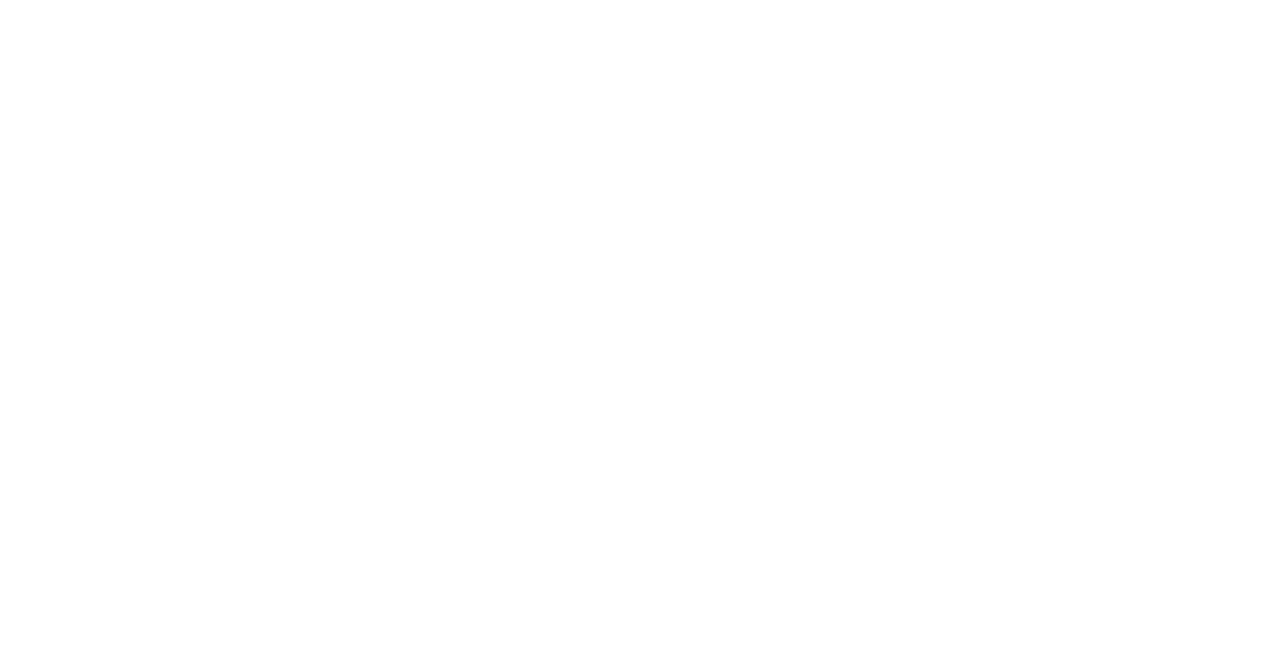 scroll, scrollTop: 0, scrollLeft: 0, axis: both 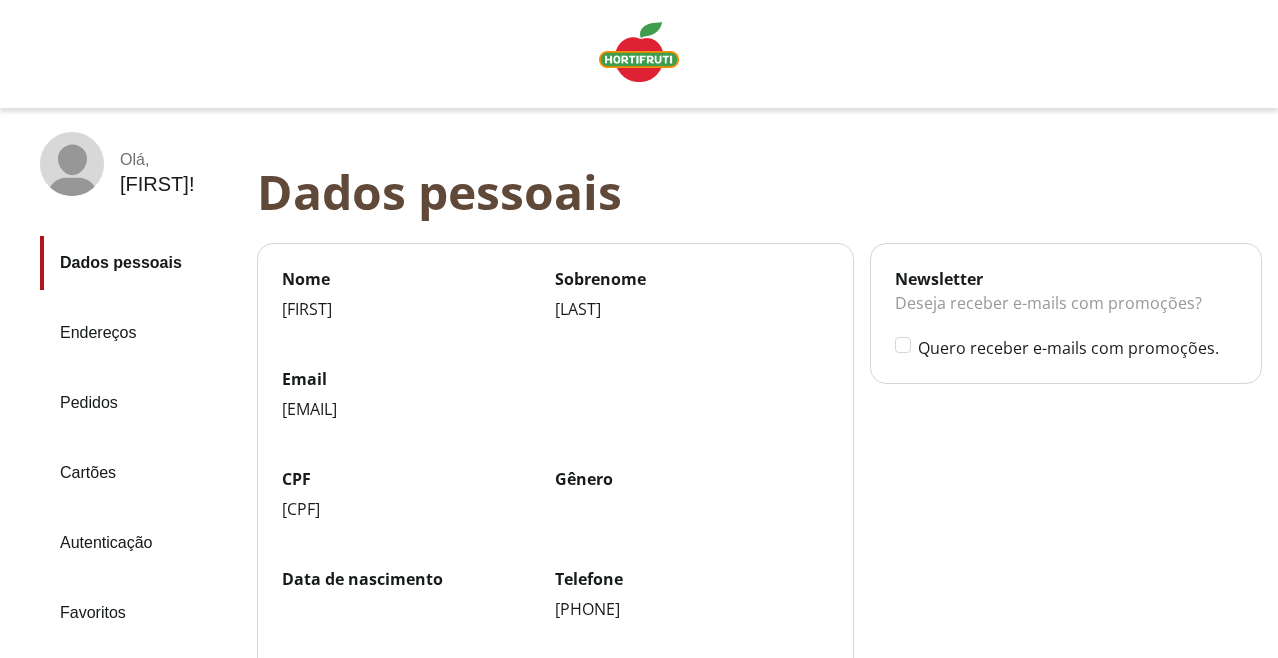 click on "Endereços" at bounding box center [140, 333] 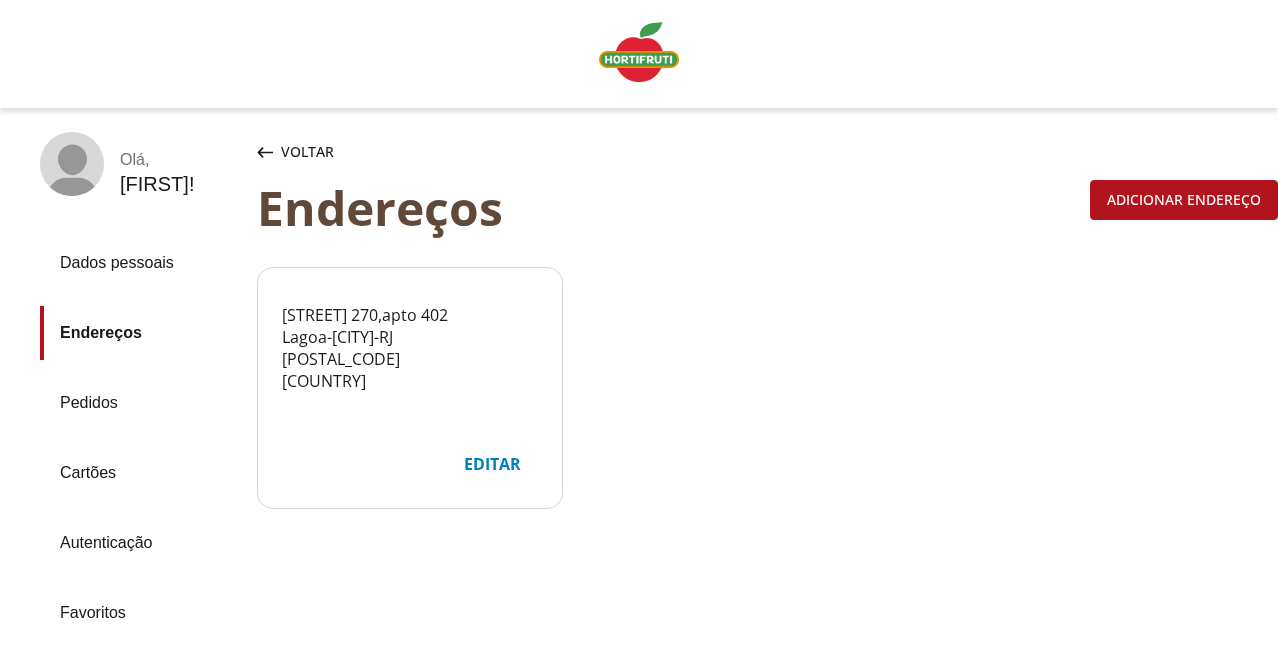 click on "Favoritos" at bounding box center (140, 613) 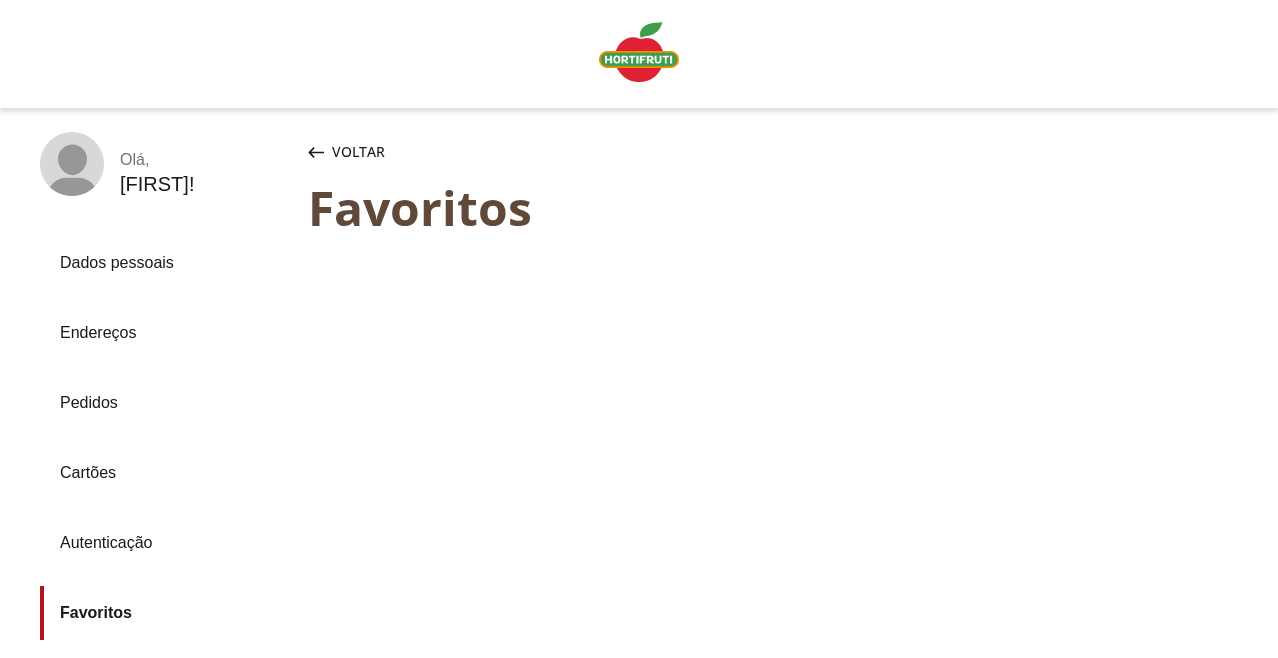 click on "Pedidos" at bounding box center [166, 403] 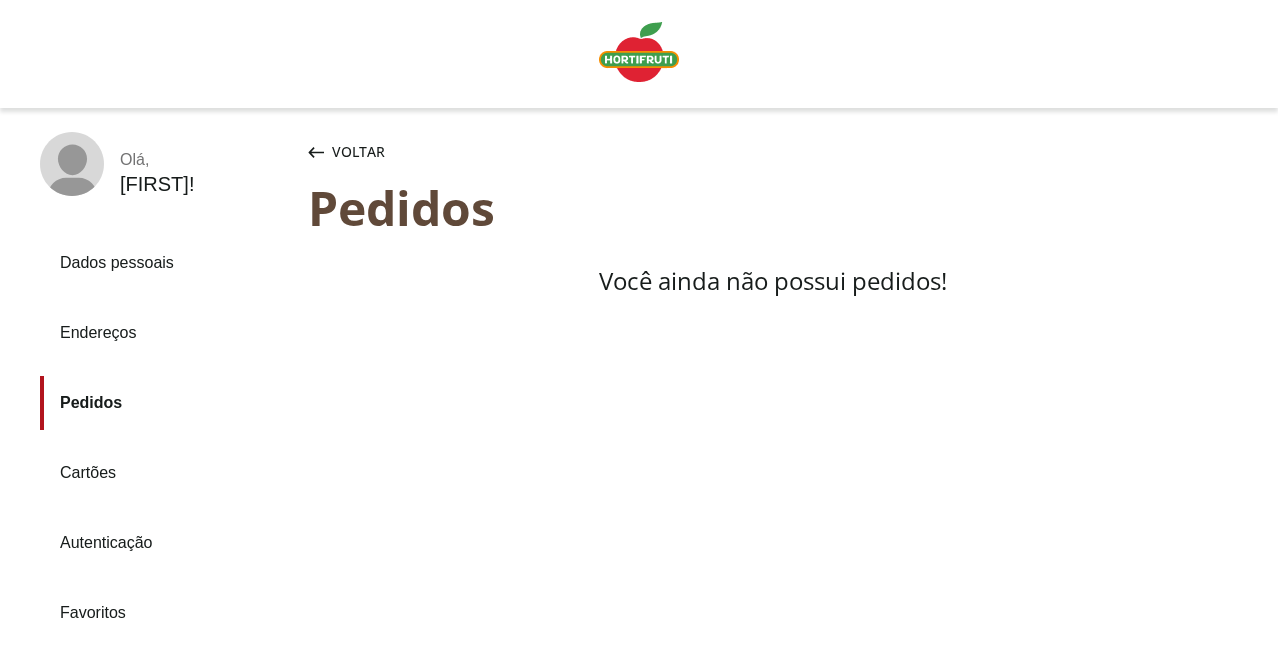 click on "Dados pessoais" at bounding box center [166, 263] 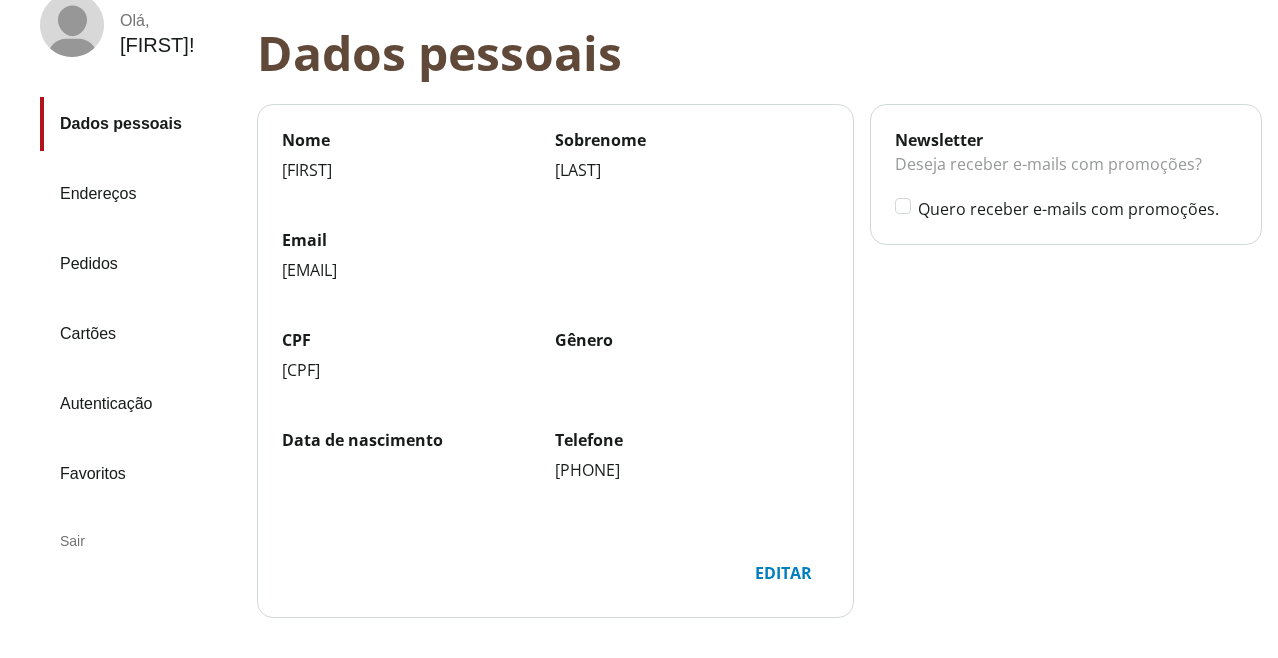 scroll, scrollTop: 150, scrollLeft: 0, axis: vertical 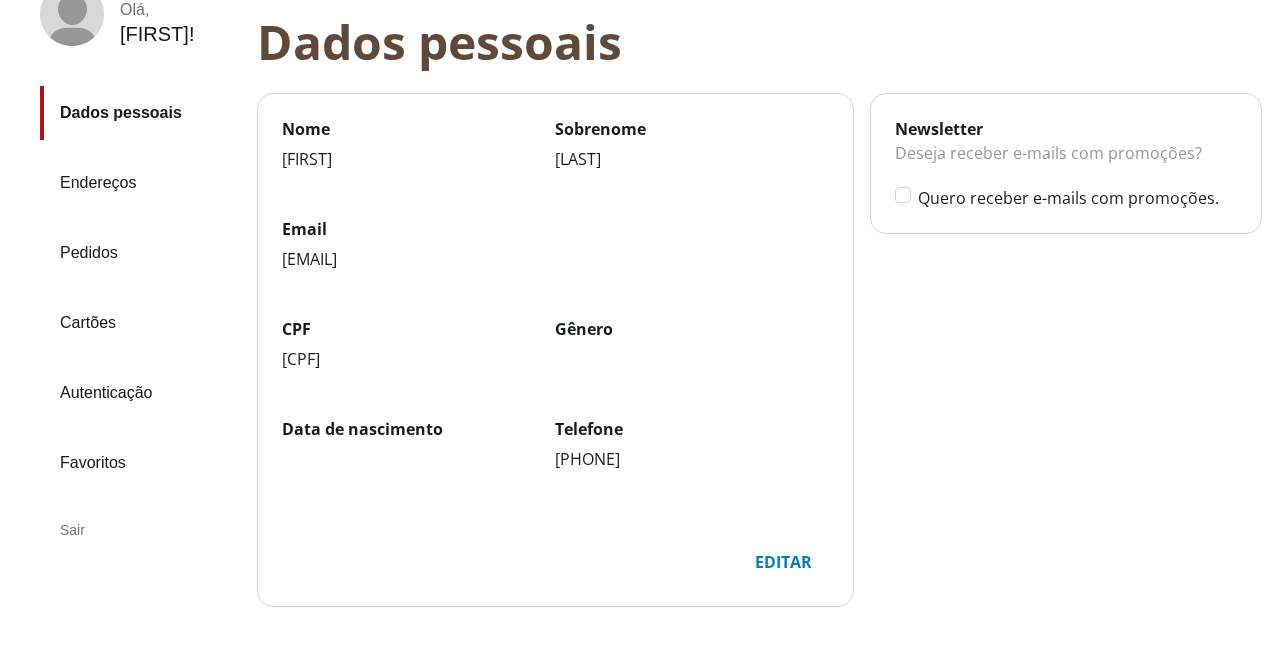 click on "Sair" at bounding box center (140, 530) 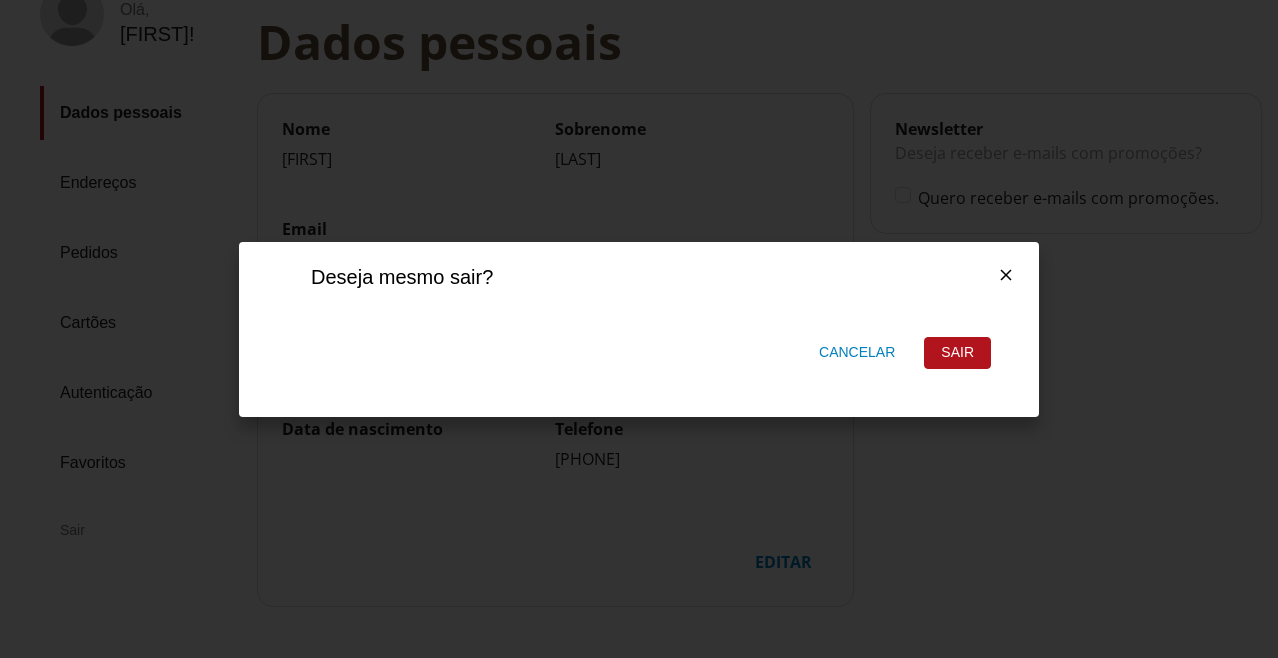 click on "Sair" at bounding box center (957, 353) 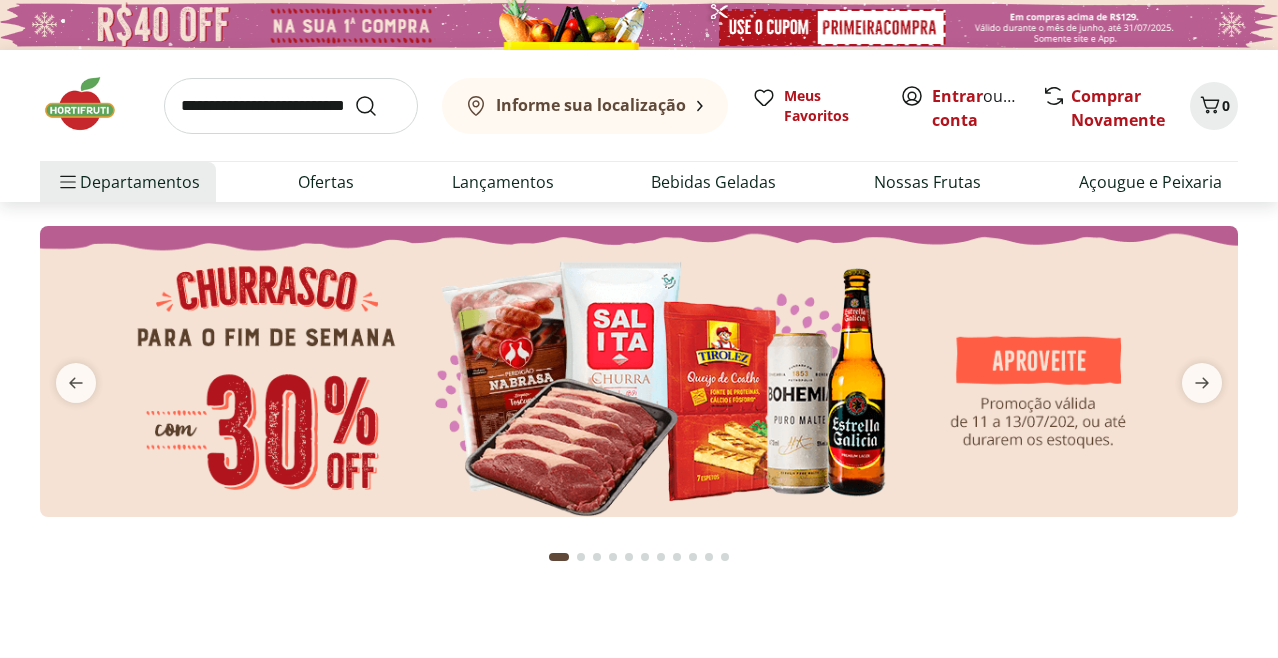 scroll, scrollTop: 0, scrollLeft: 0, axis: both 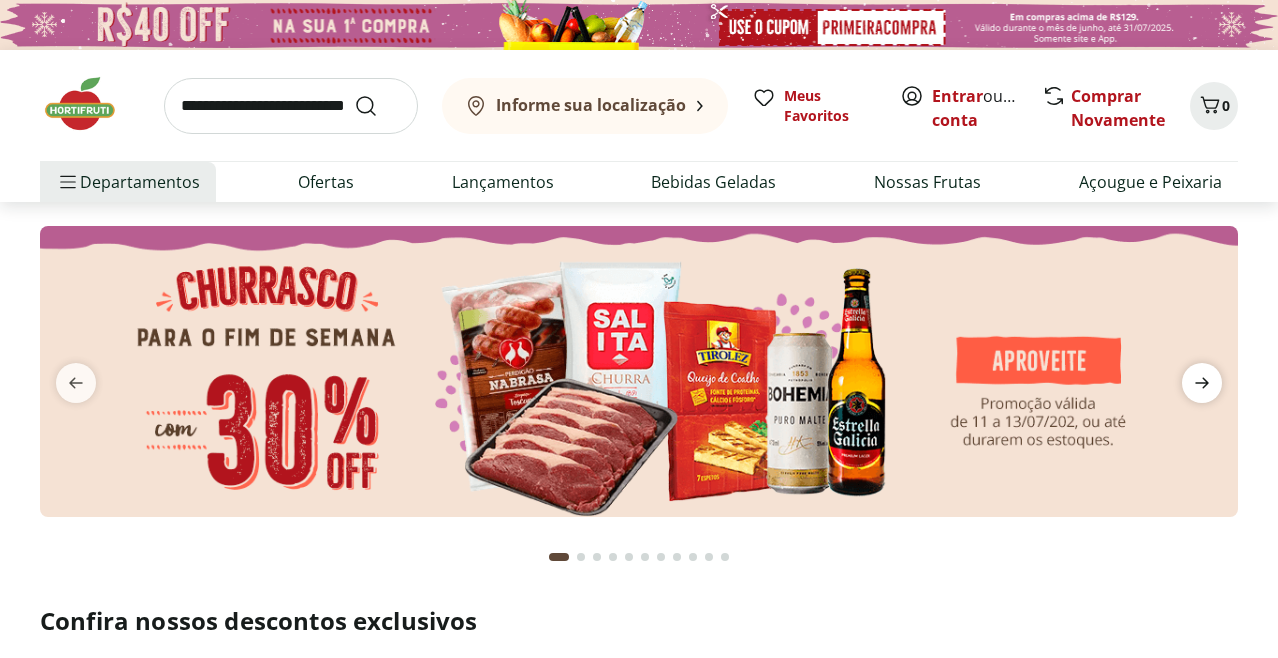 click 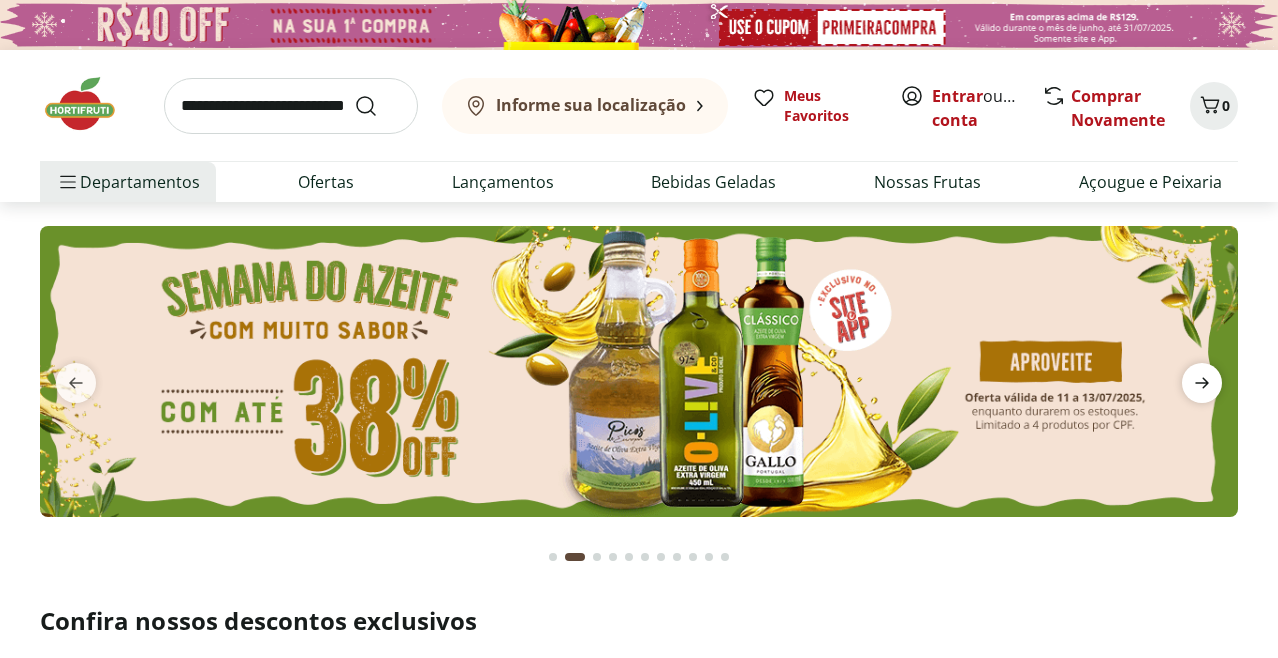 click 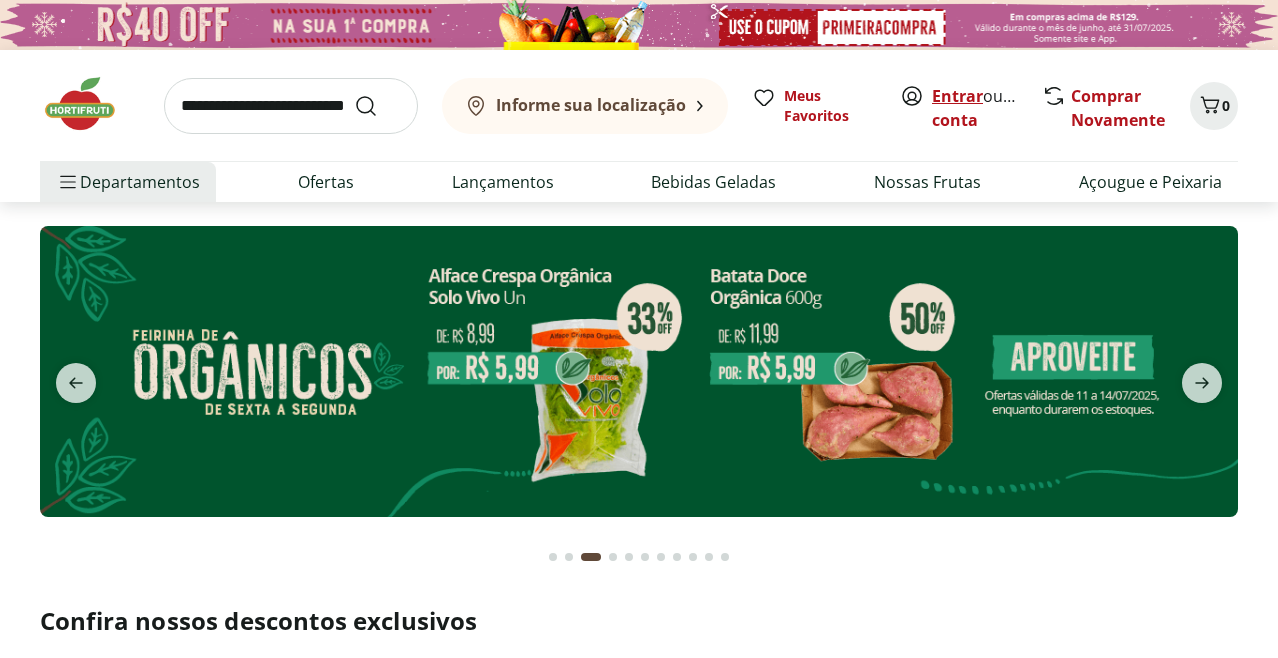 click on "Entrar" at bounding box center [957, 96] 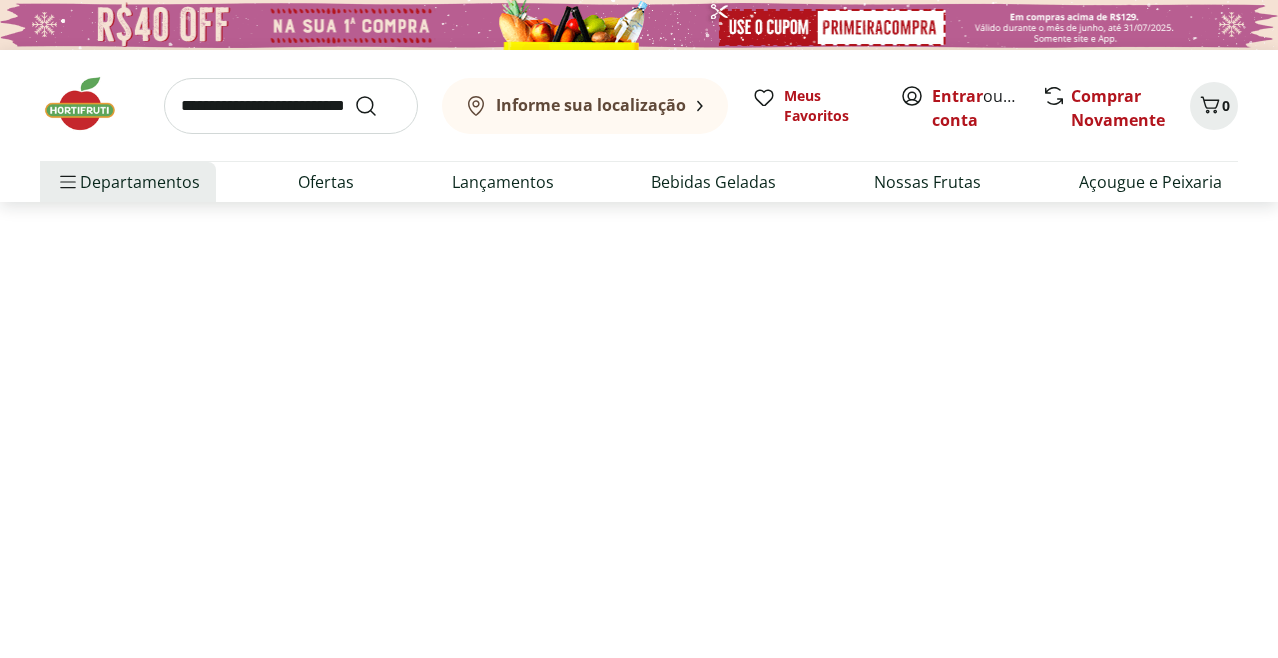 scroll, scrollTop: 0, scrollLeft: 0, axis: both 